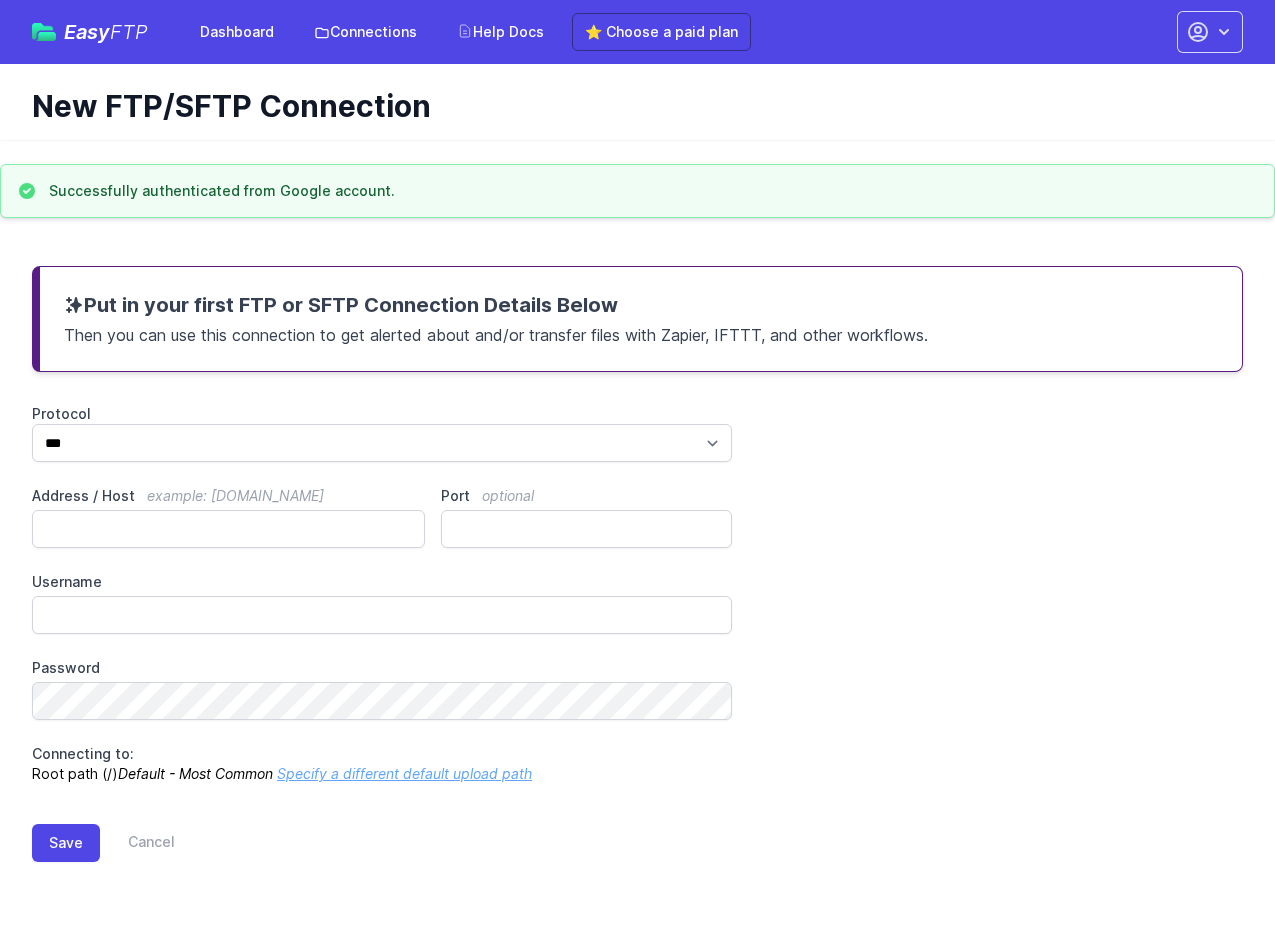 scroll, scrollTop: 0, scrollLeft: 0, axis: both 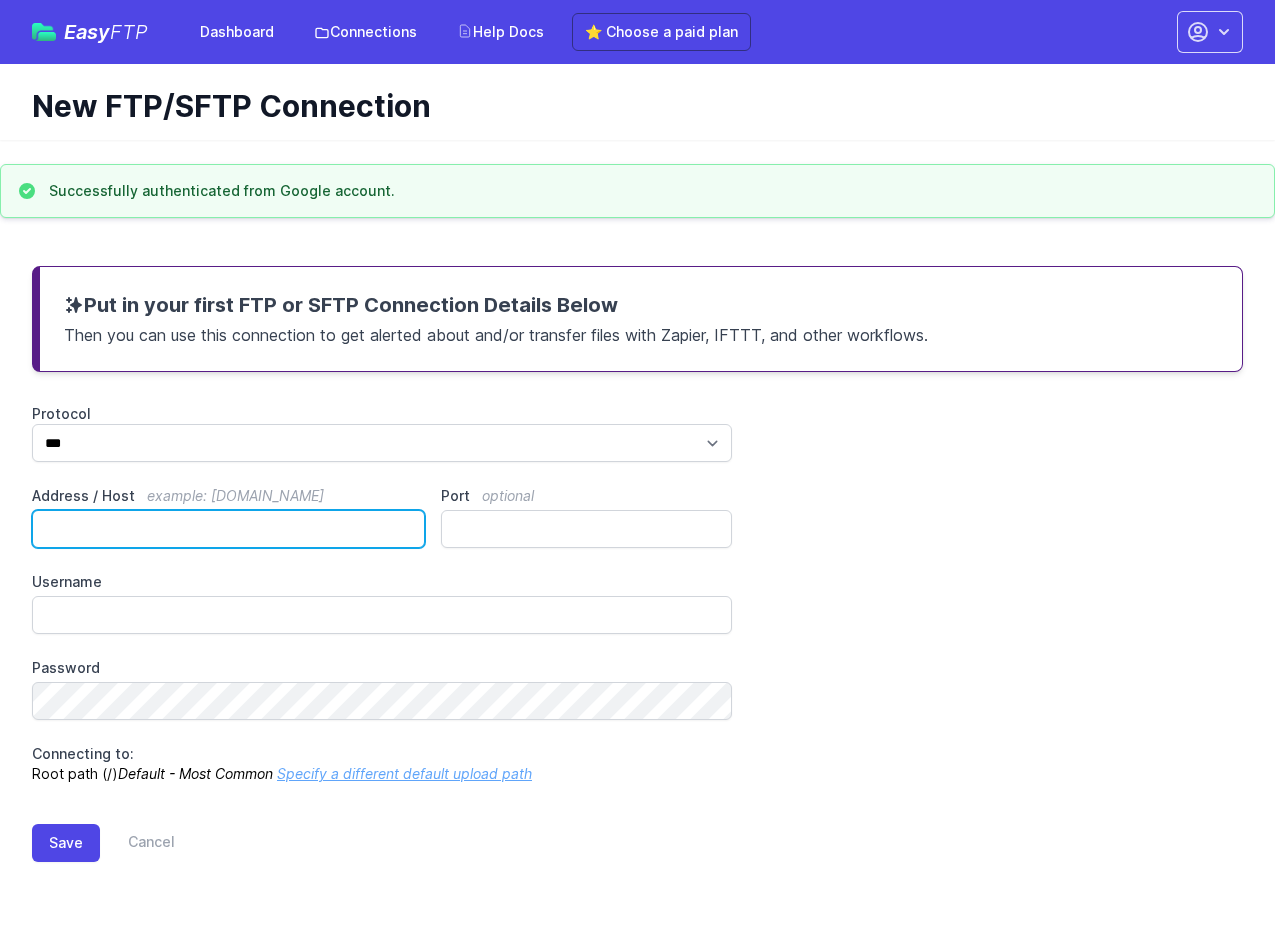 click on "Address / Host  example: ftp.mydomain.com" at bounding box center (228, 529) 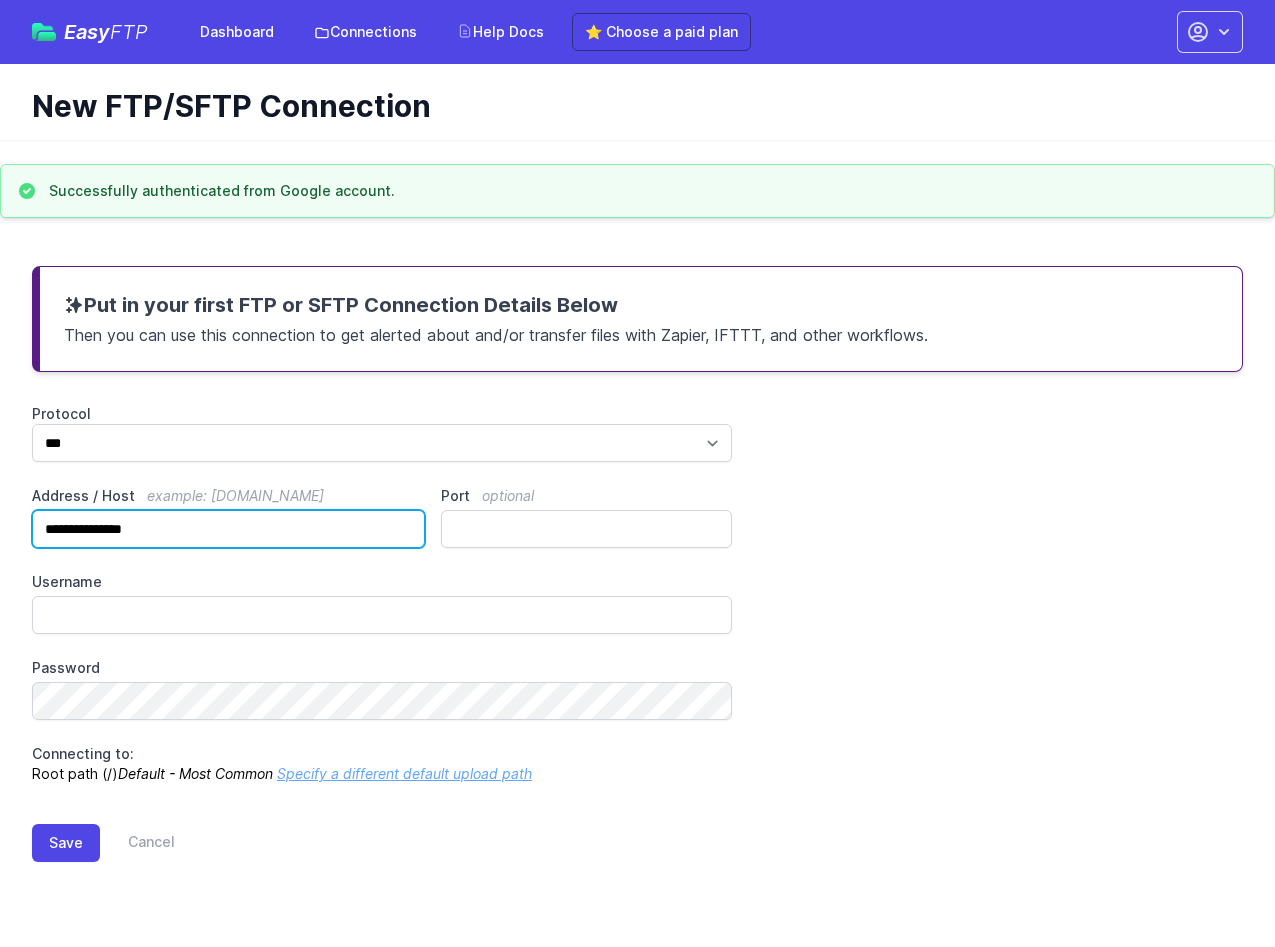 type on "**********" 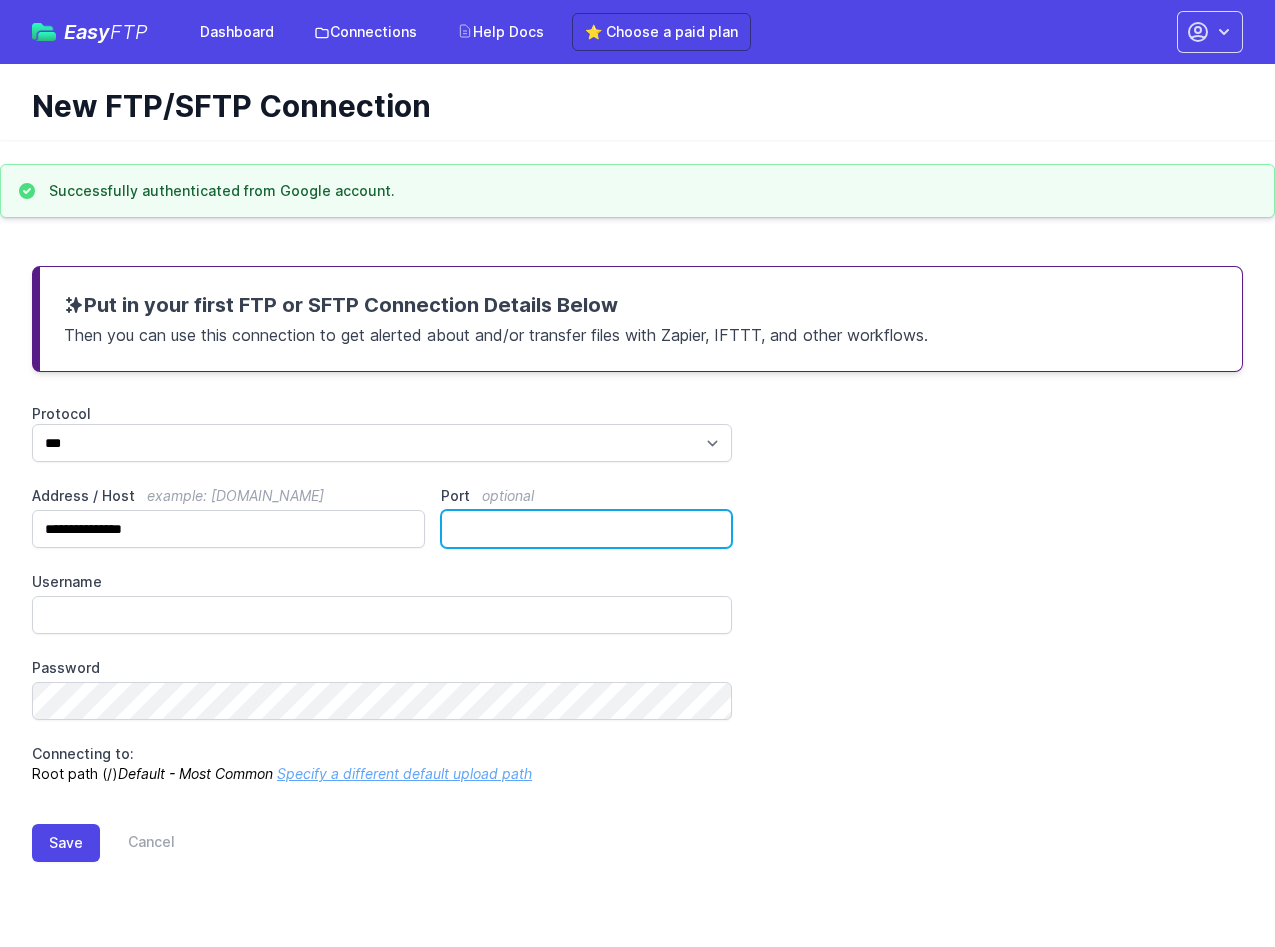 click on "Port  optional" at bounding box center (586, 529) 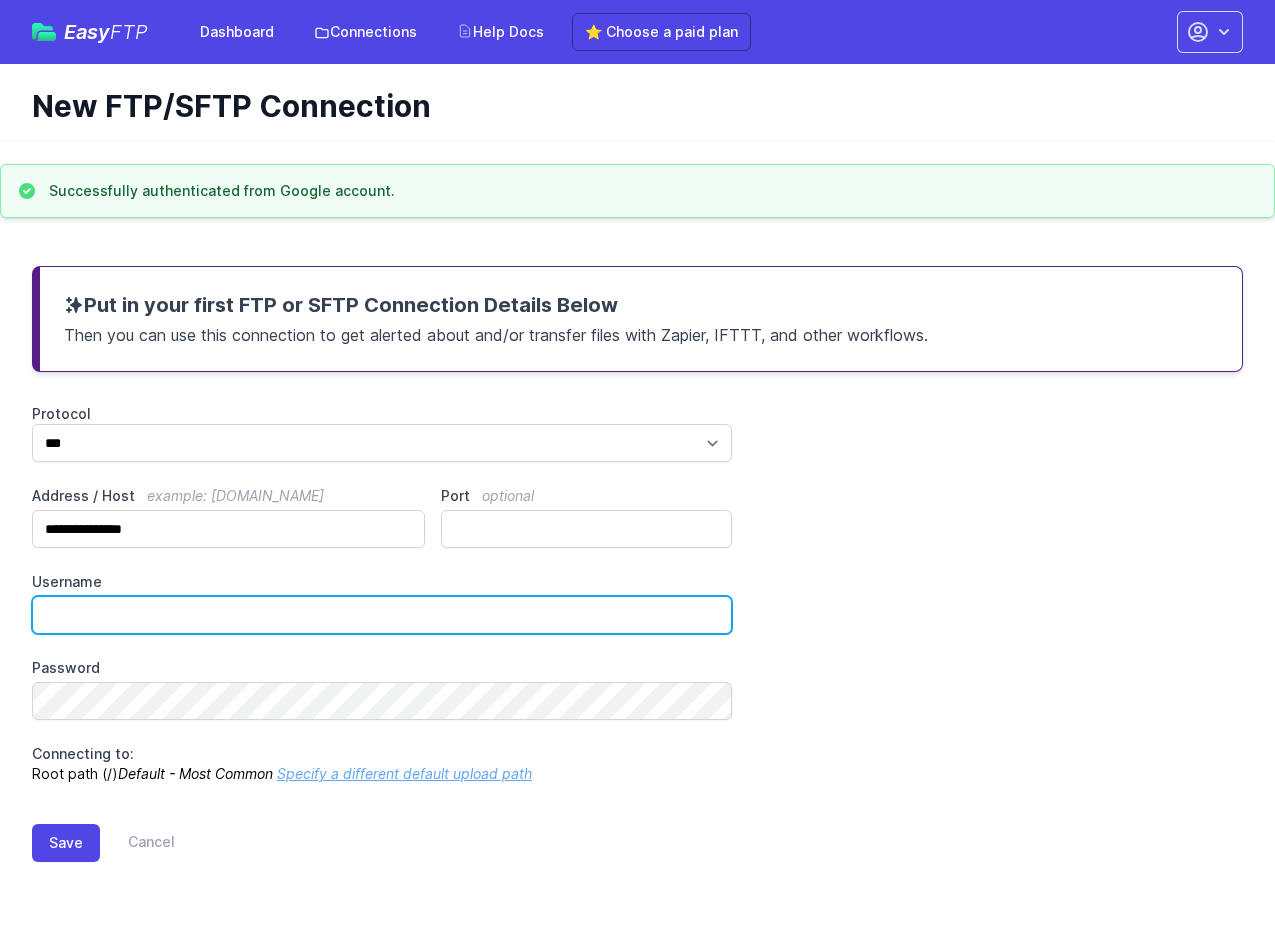 click on "Username" at bounding box center [382, 615] 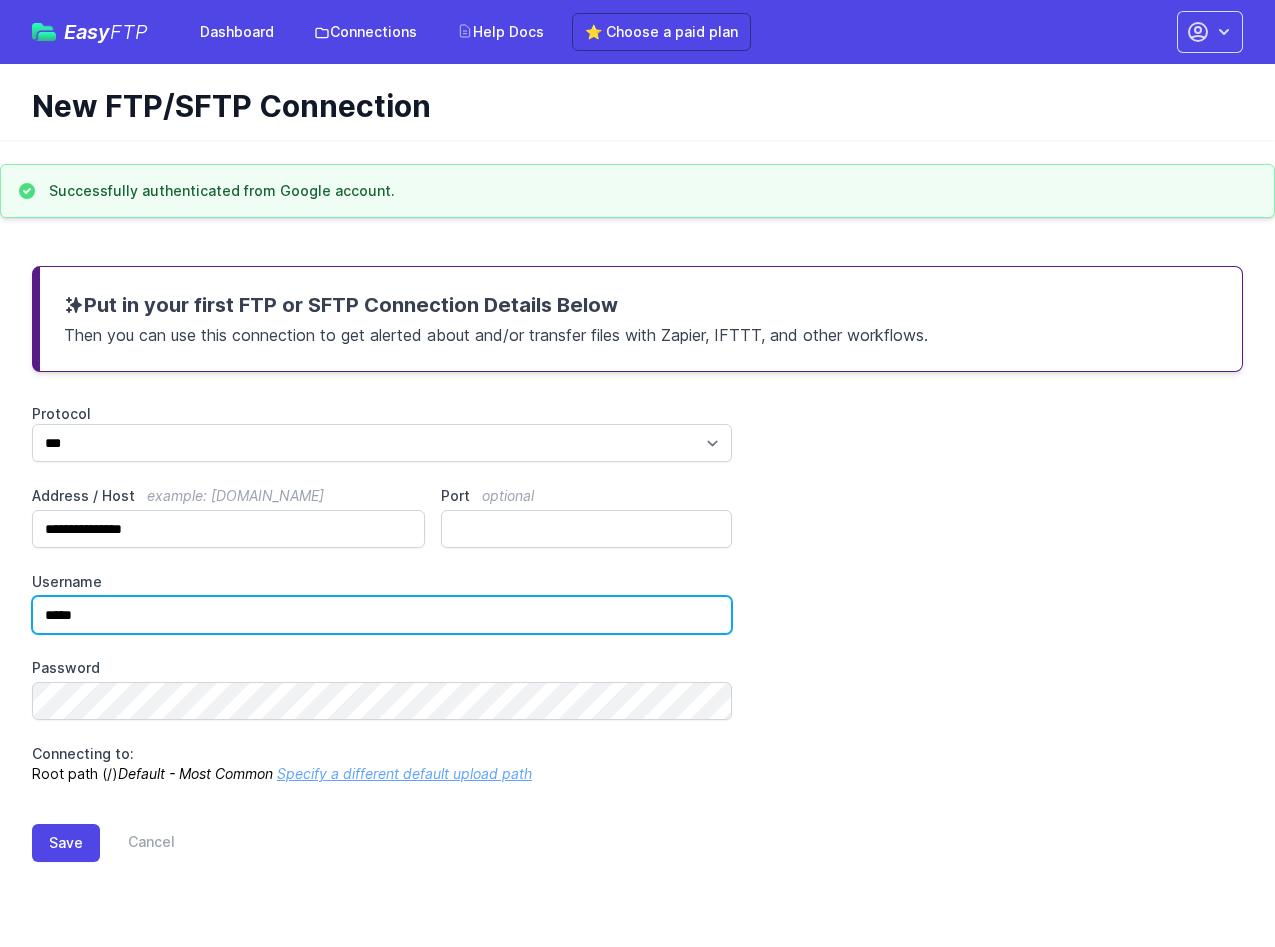 type on "*****" 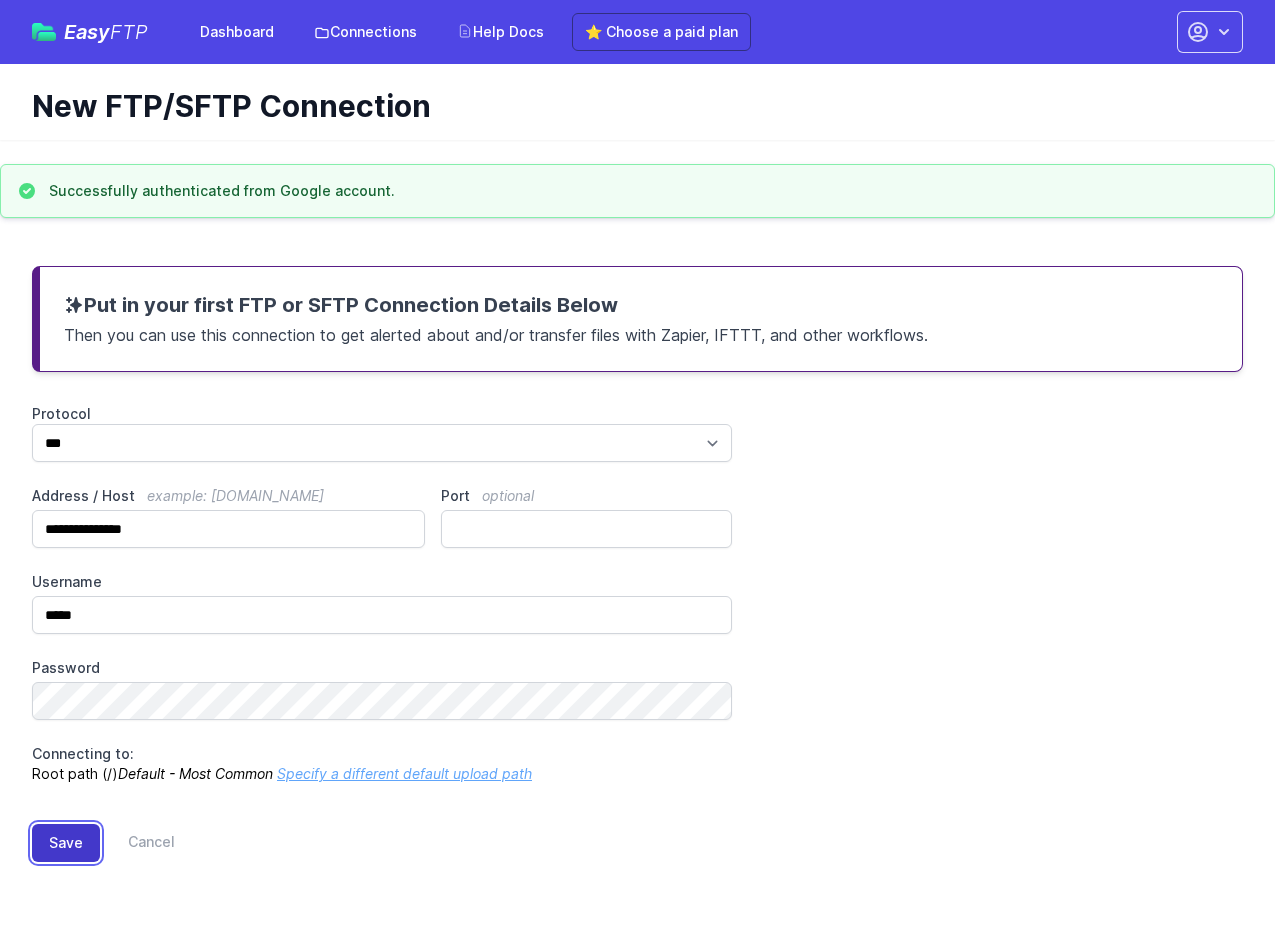 click on "Save" at bounding box center (66, 843) 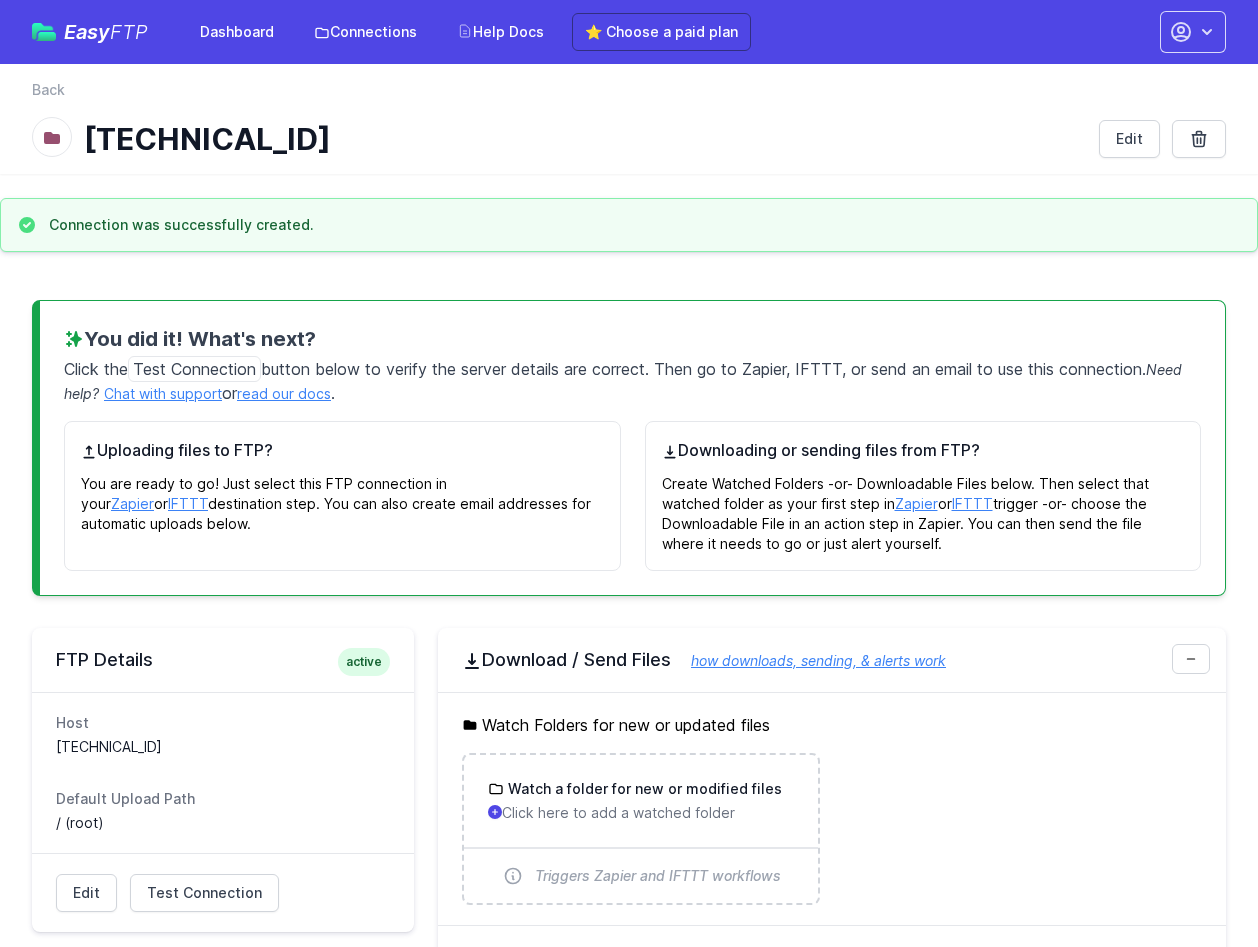 scroll, scrollTop: 0, scrollLeft: 0, axis: both 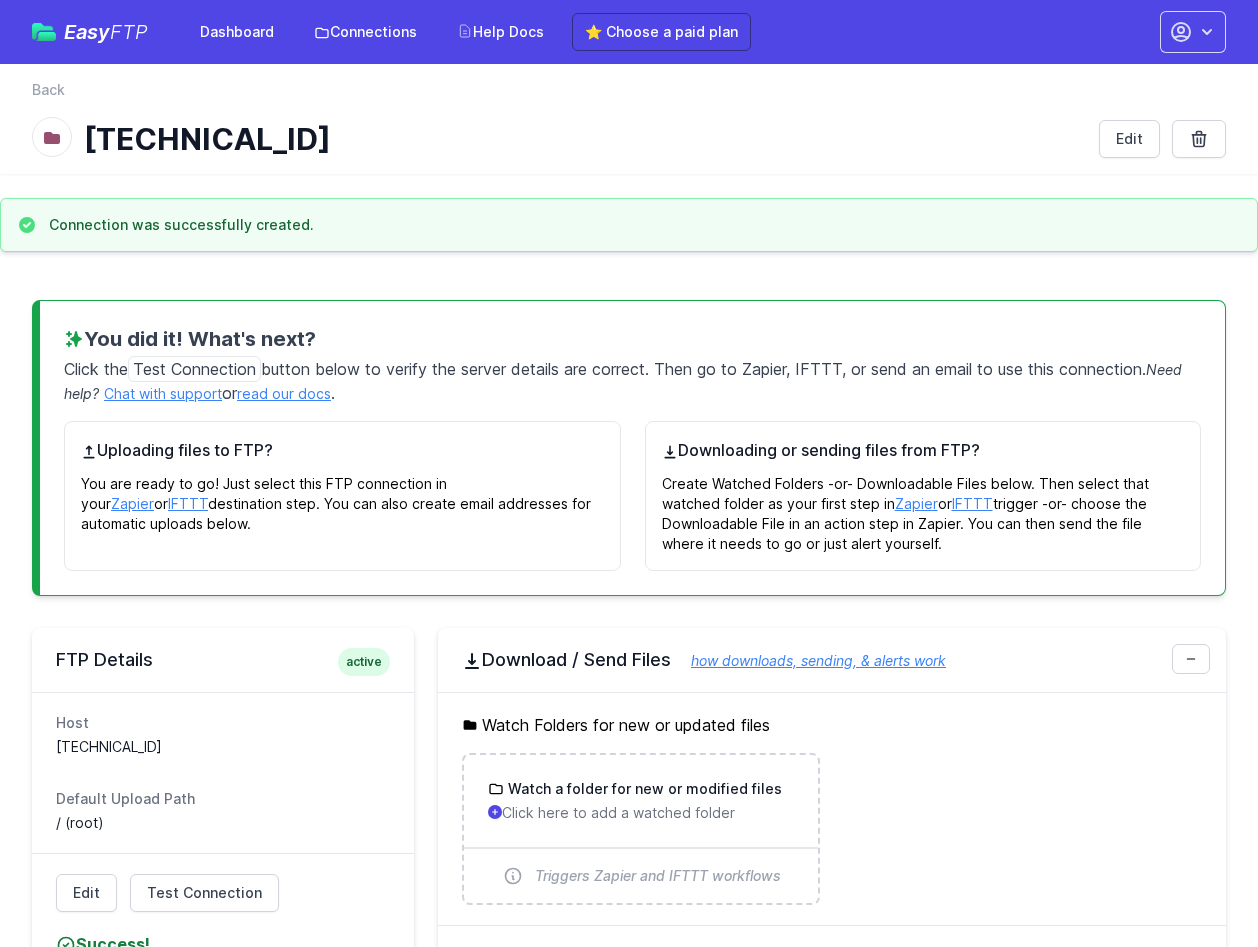 click on "Connection was successfully created." at bounding box center (629, 225) 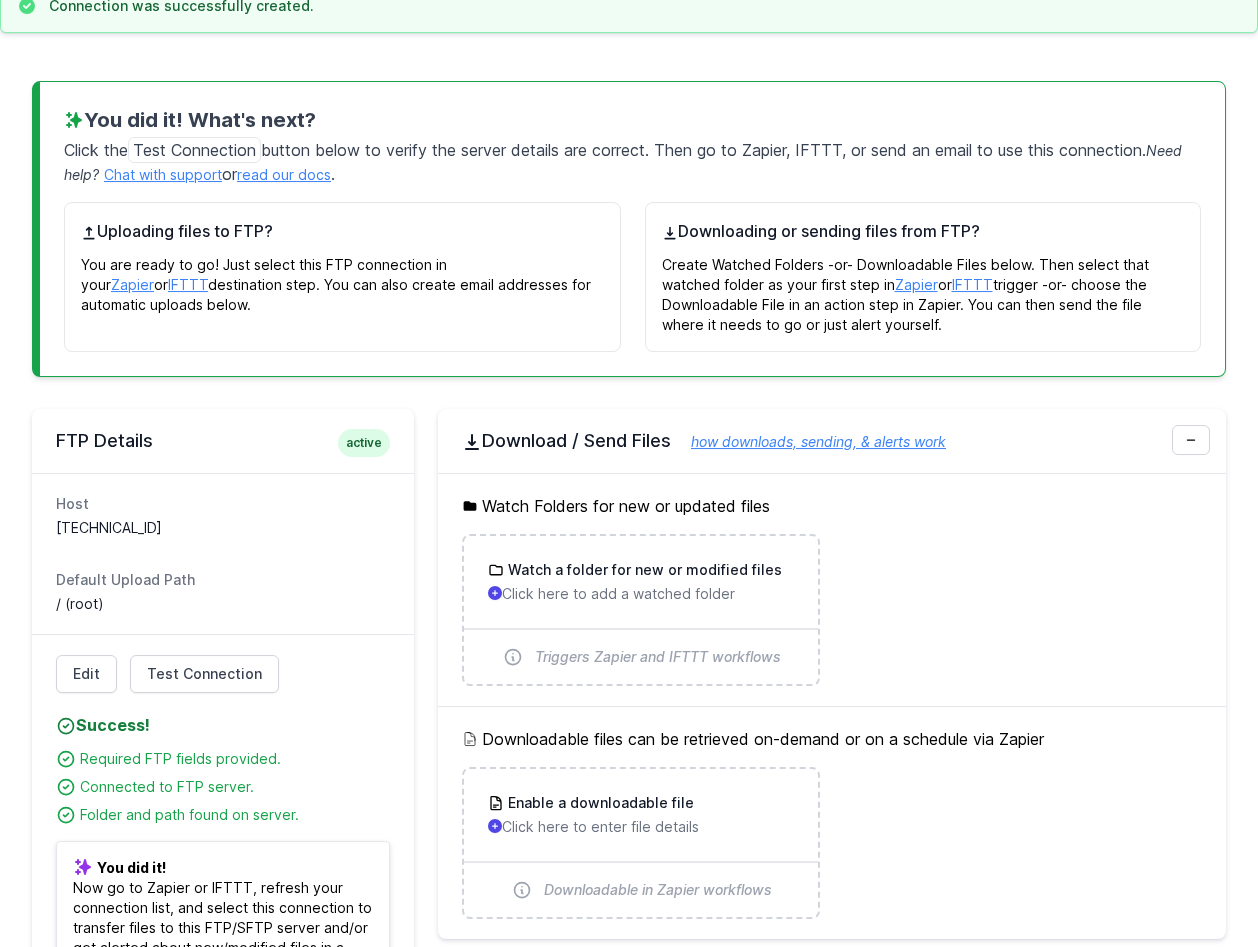 scroll, scrollTop: 306, scrollLeft: 0, axis: vertical 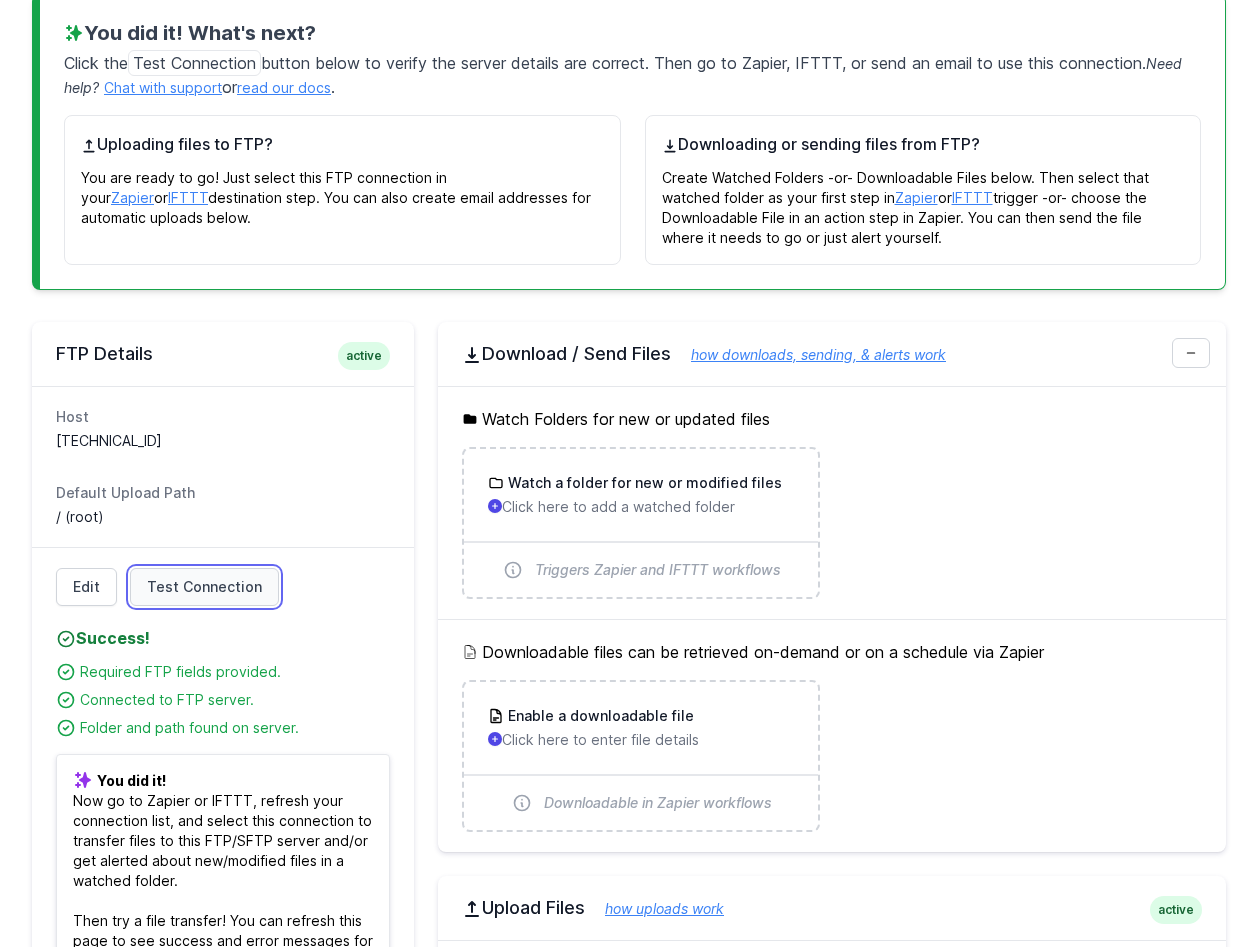 click on "Test Connection" at bounding box center [204, 587] 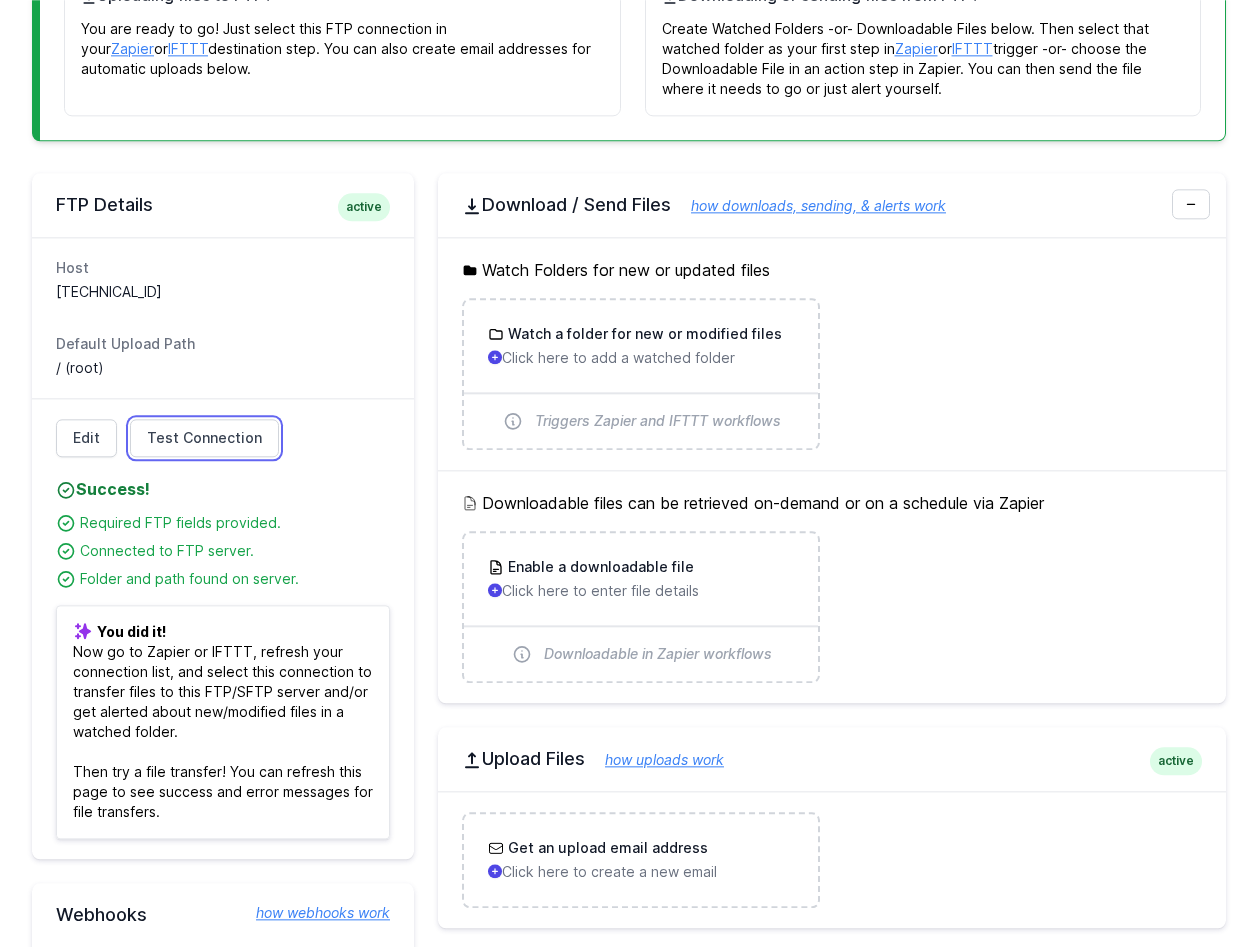 scroll, scrollTop: 408, scrollLeft: 0, axis: vertical 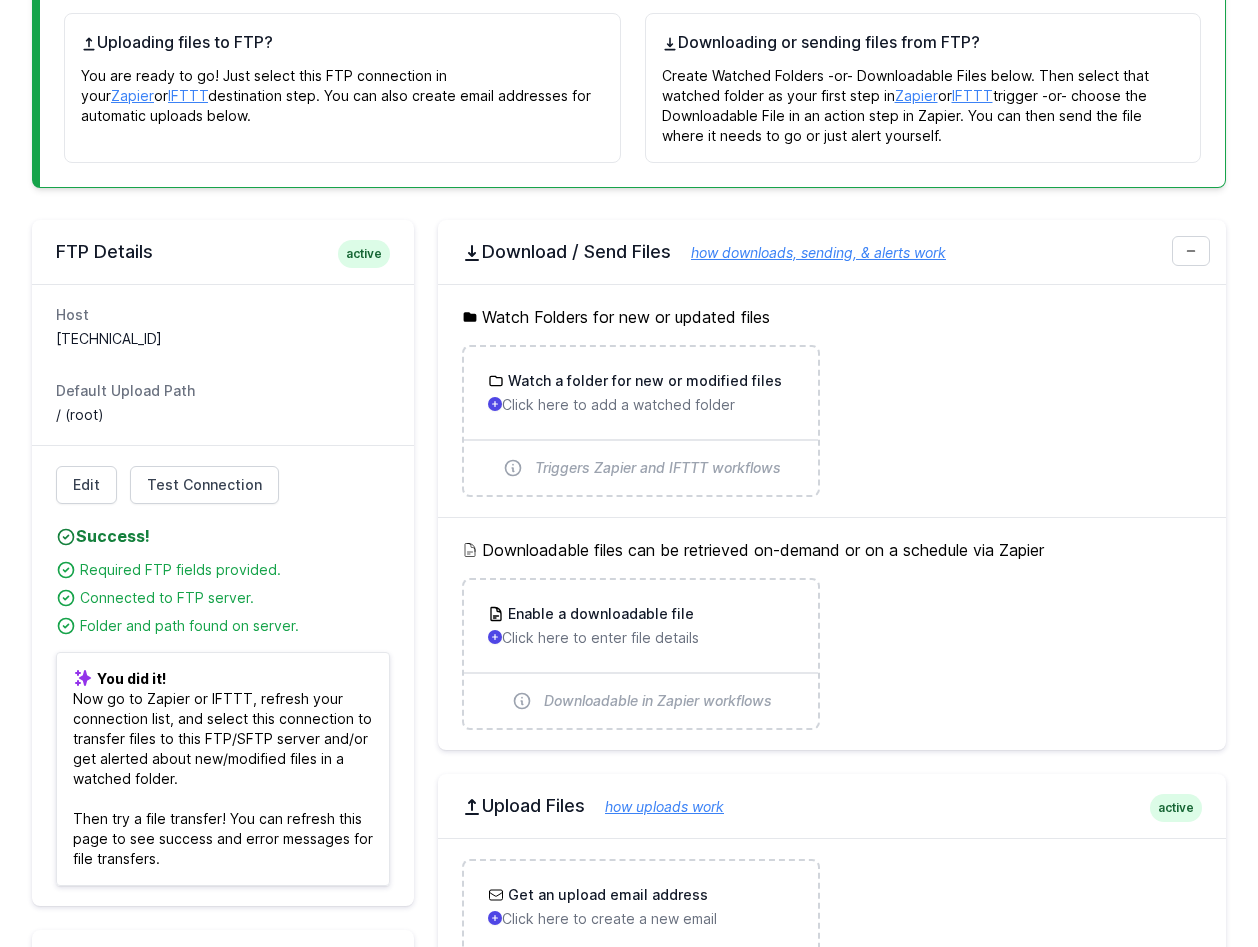click on "how downloads, sending, & alerts work" at bounding box center (808, 252) 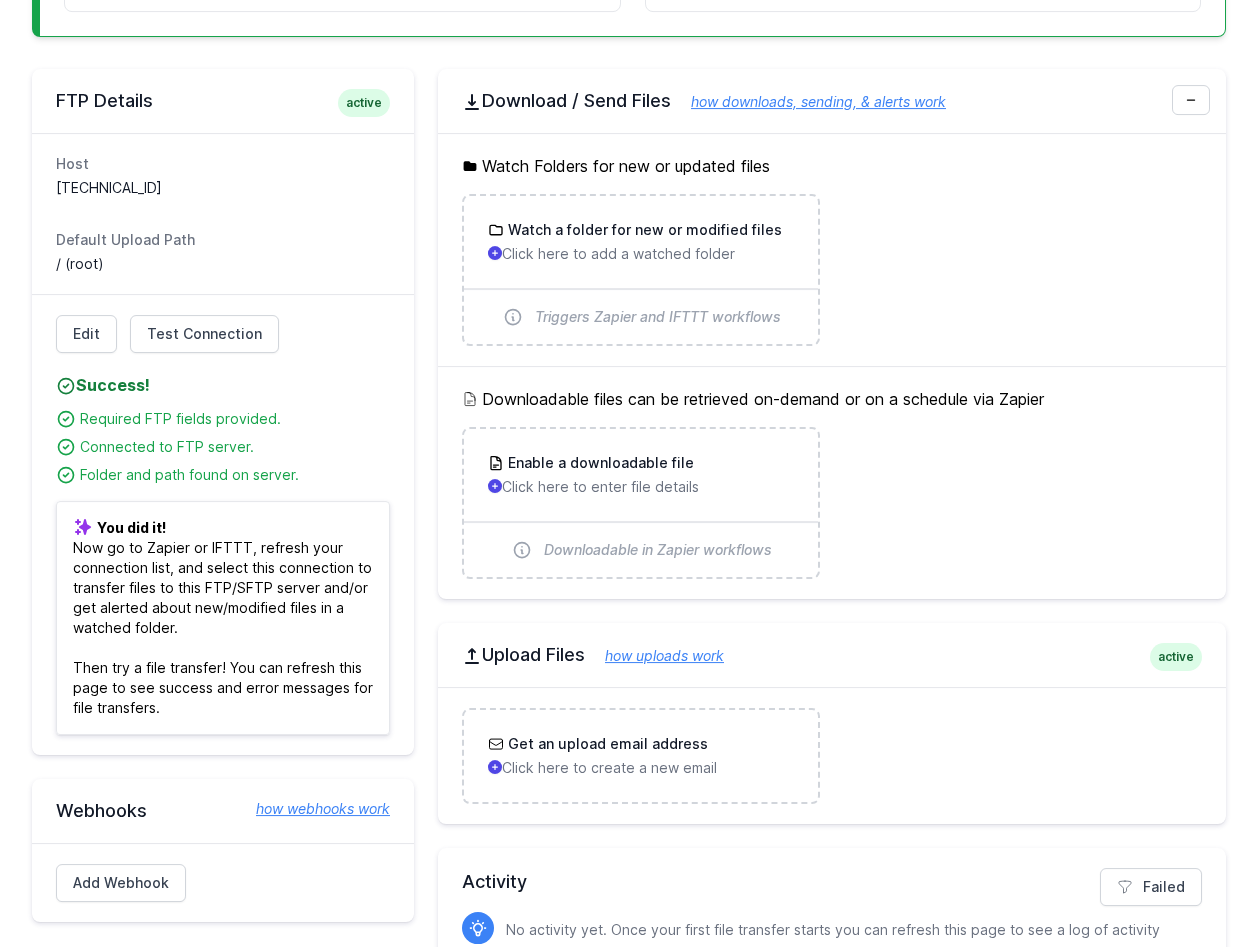 scroll, scrollTop: 612, scrollLeft: 0, axis: vertical 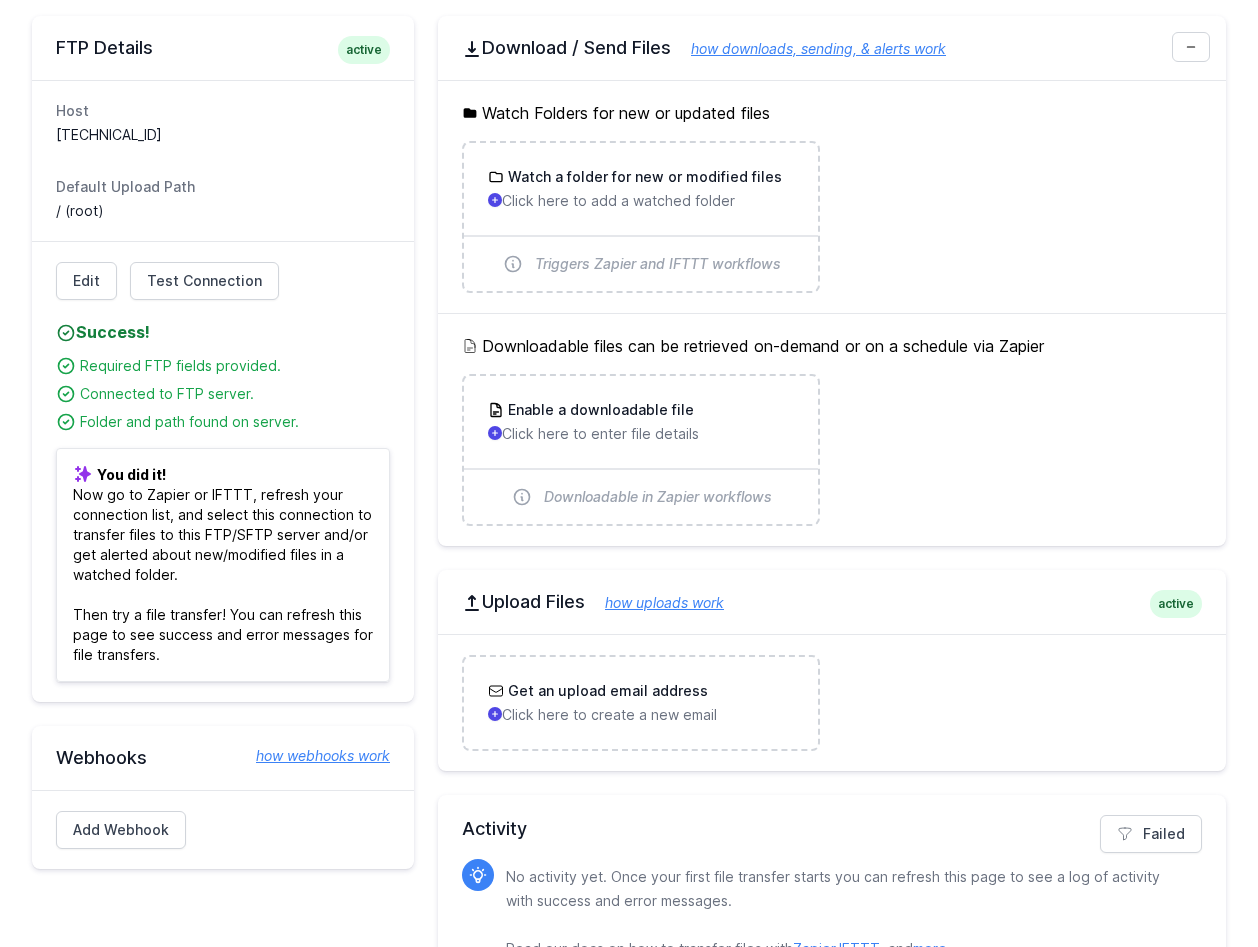 click on "how uploads work" at bounding box center (654, 602) 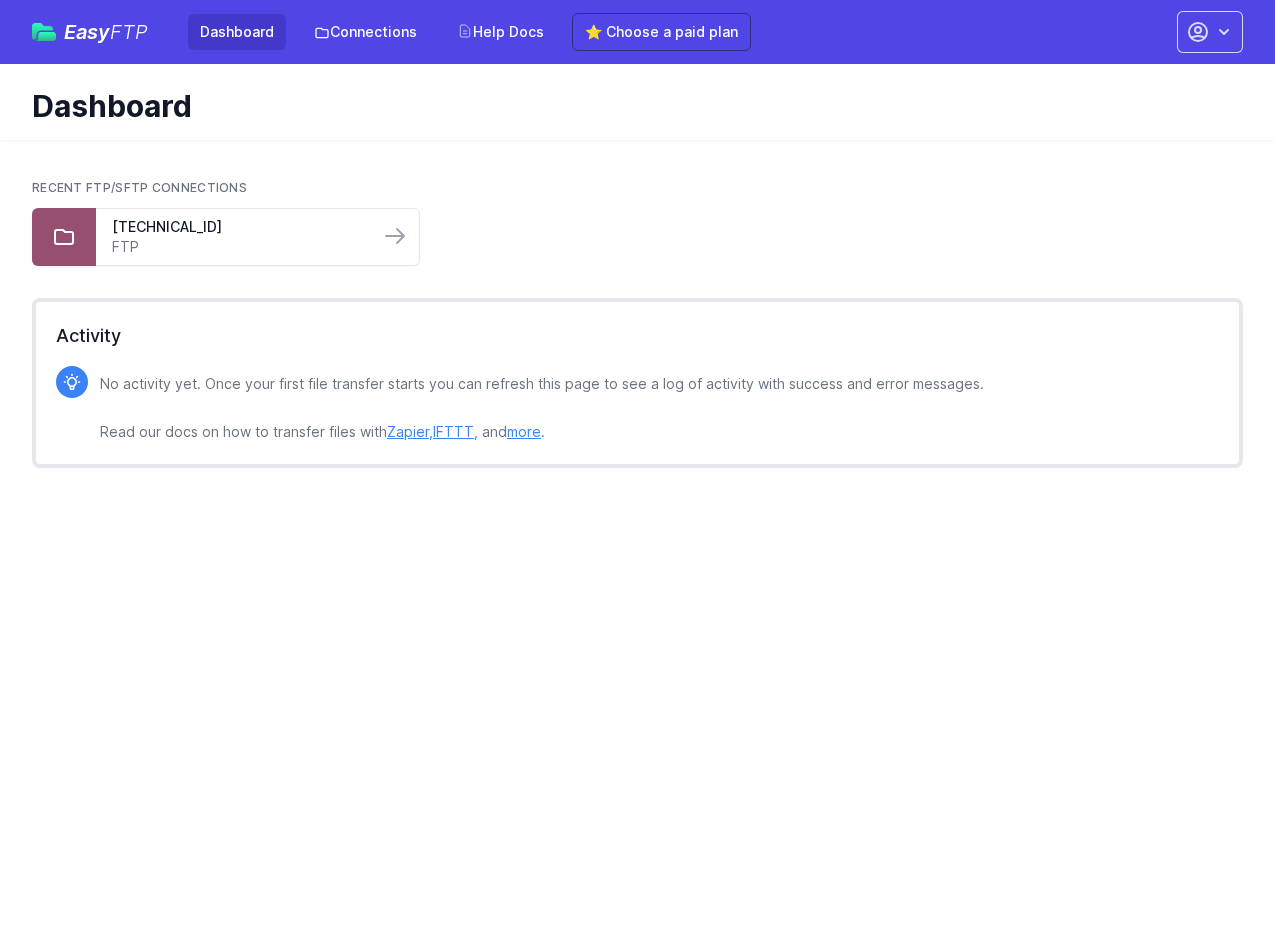 scroll, scrollTop: 0, scrollLeft: 0, axis: both 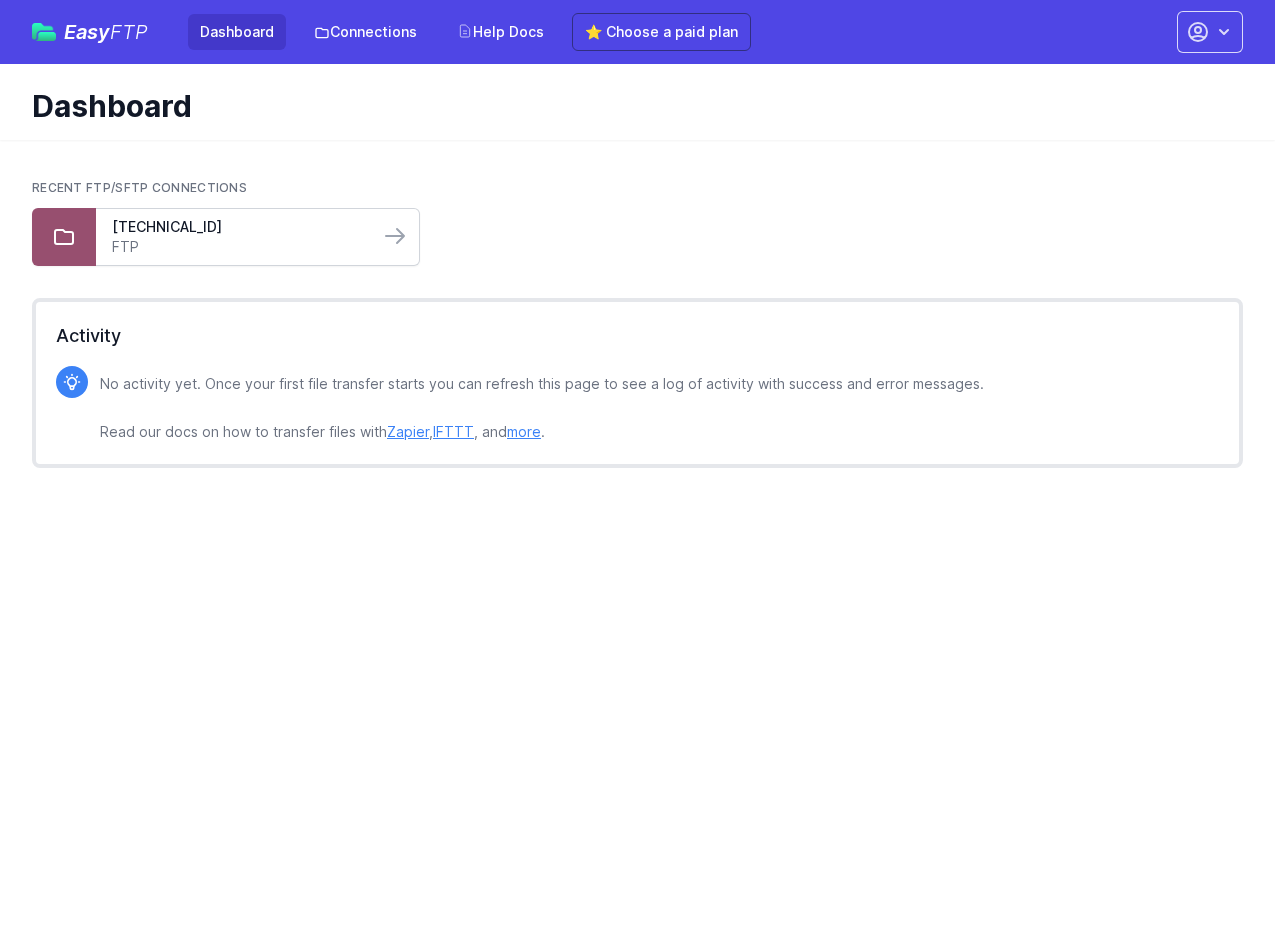 click on "FTP" at bounding box center [237, 247] 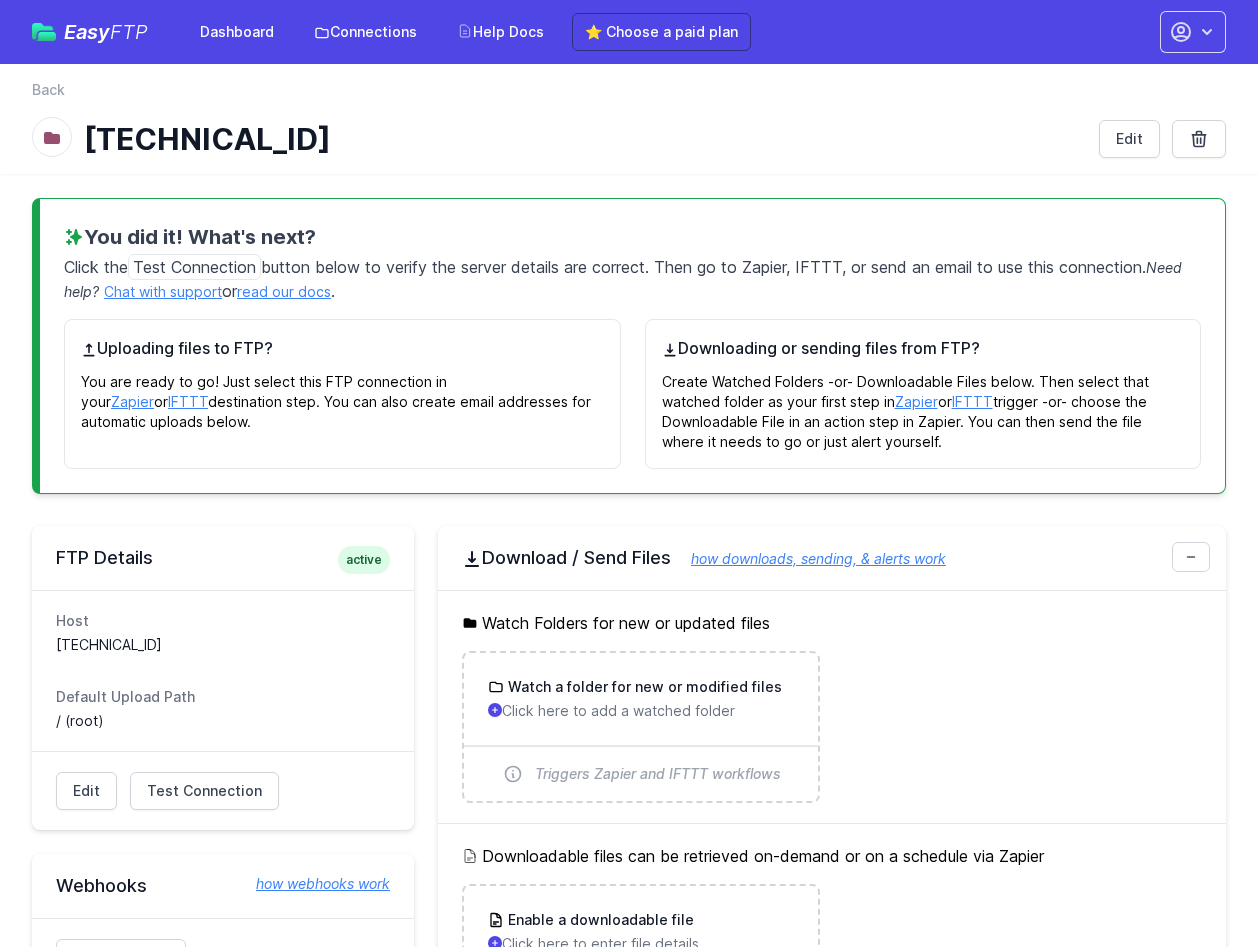 scroll, scrollTop: 0, scrollLeft: 0, axis: both 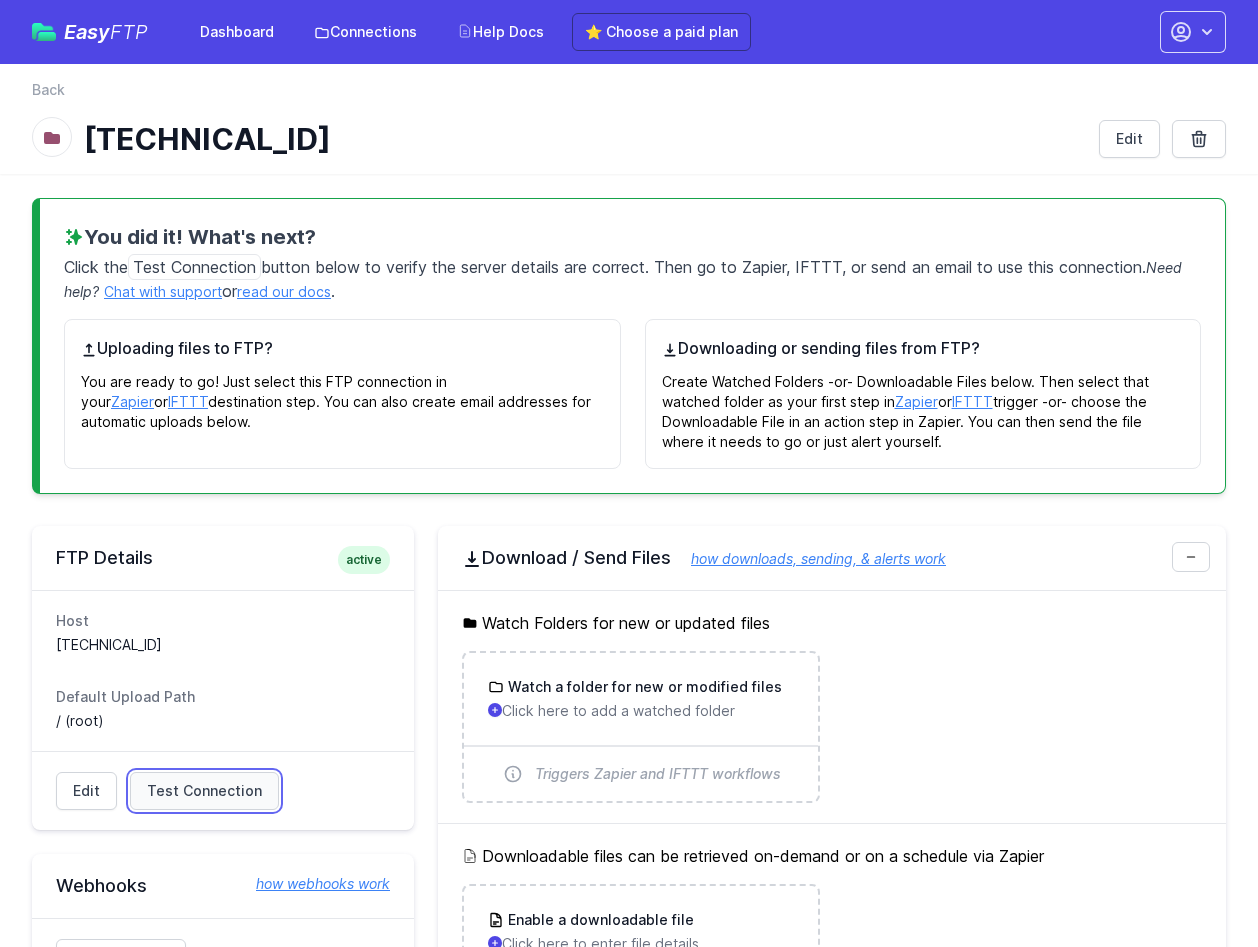 click on "Test Connection" at bounding box center [204, 791] 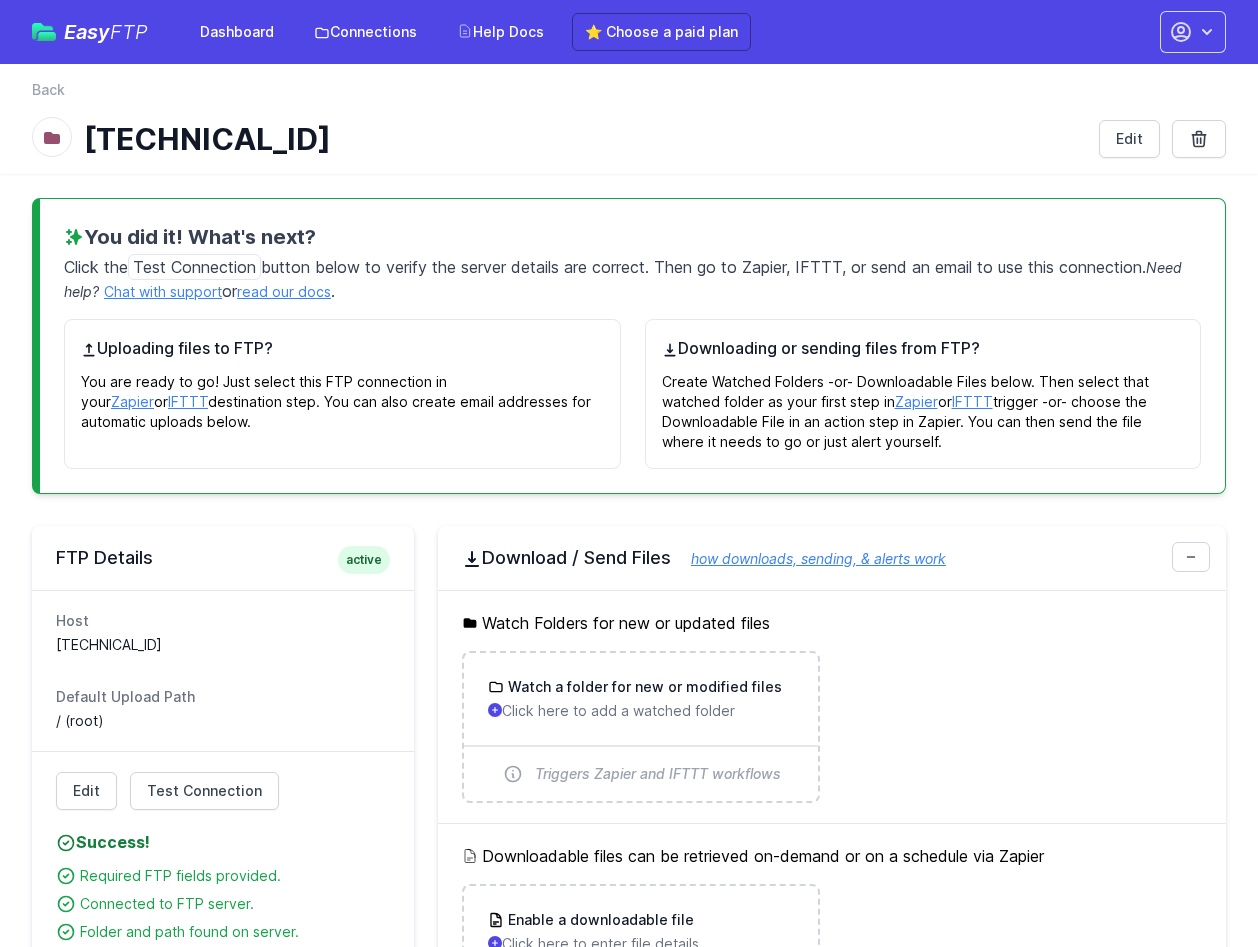 click on "Watch a folder for new or modified files
Click here to add a watched folder
Triggers Zapier and IFTTT workflows" at bounding box center [832, 727] 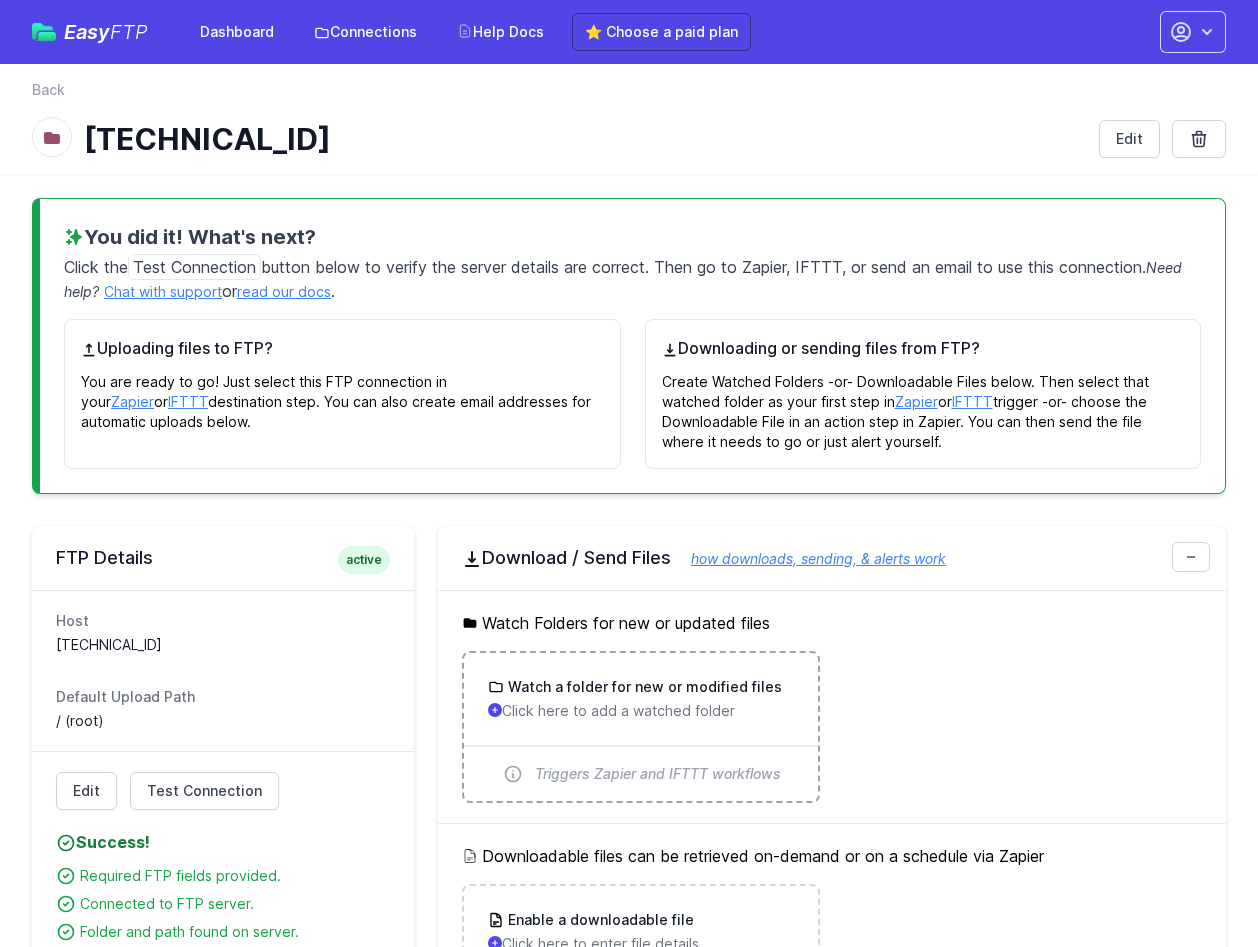 click on "Watch a folder for new or modified files
Click here to add a watched folder" at bounding box center [641, 699] 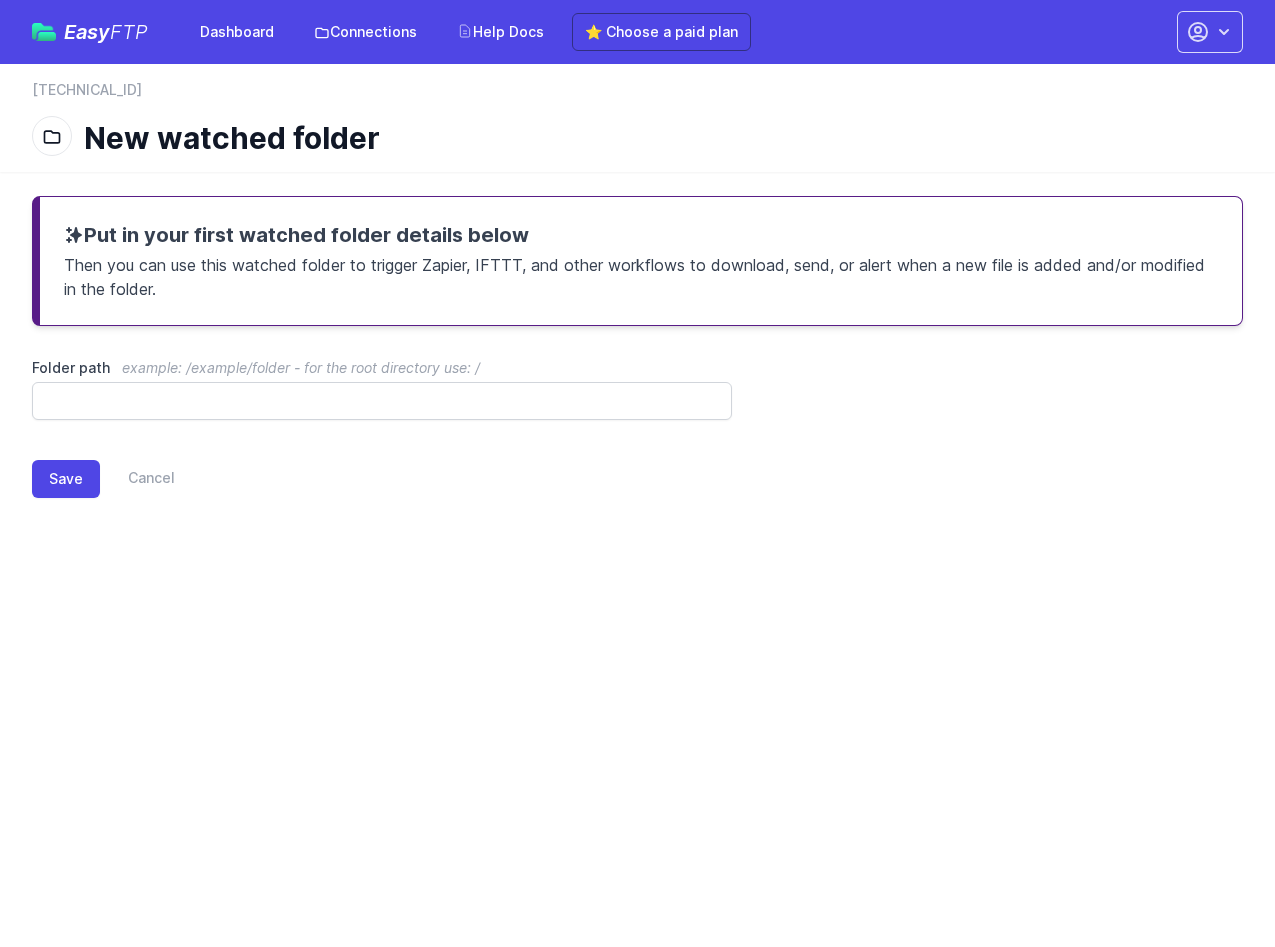scroll, scrollTop: 0, scrollLeft: 0, axis: both 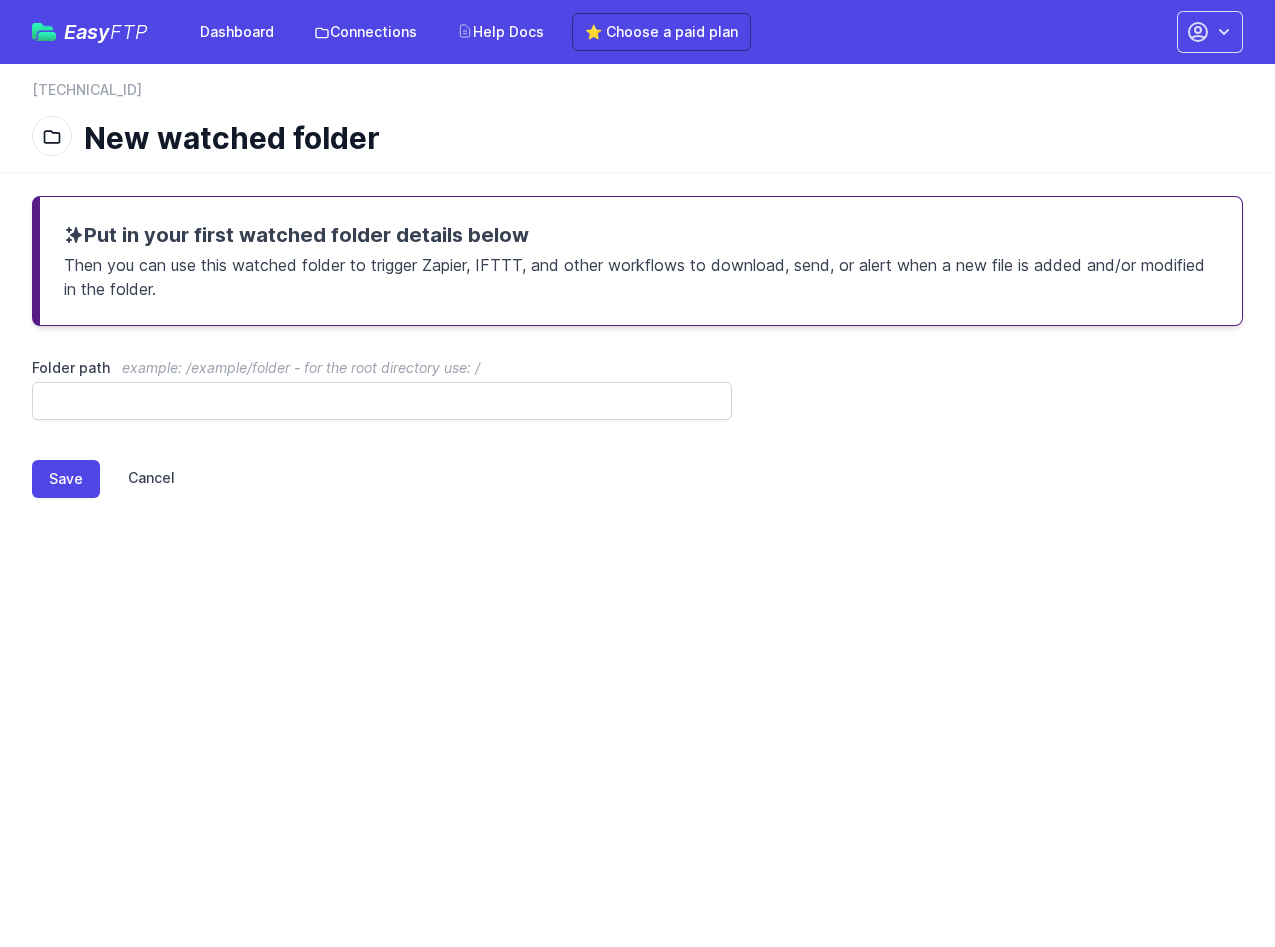 click on "Cancel" at bounding box center [137, 479] 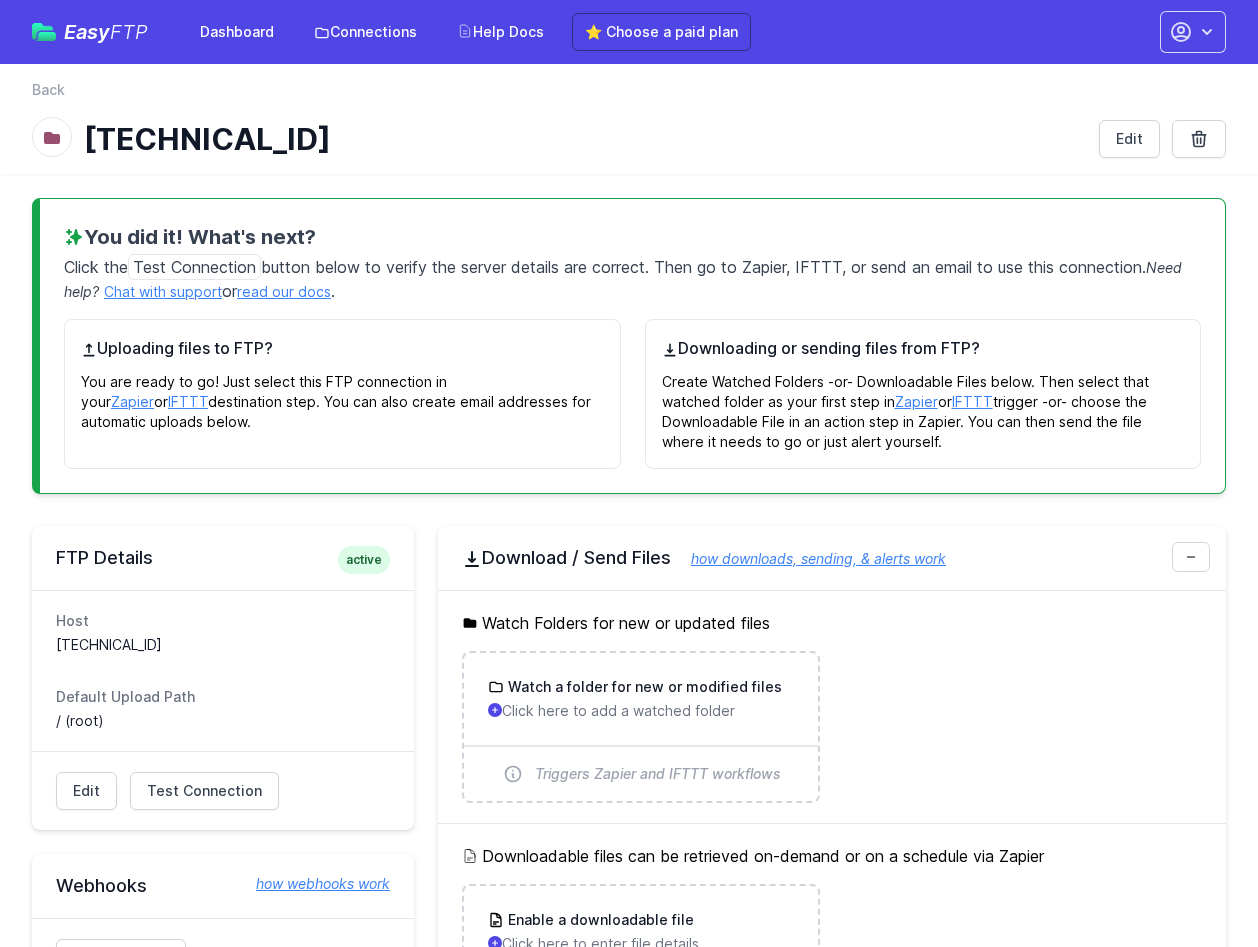 scroll, scrollTop: 0, scrollLeft: 0, axis: both 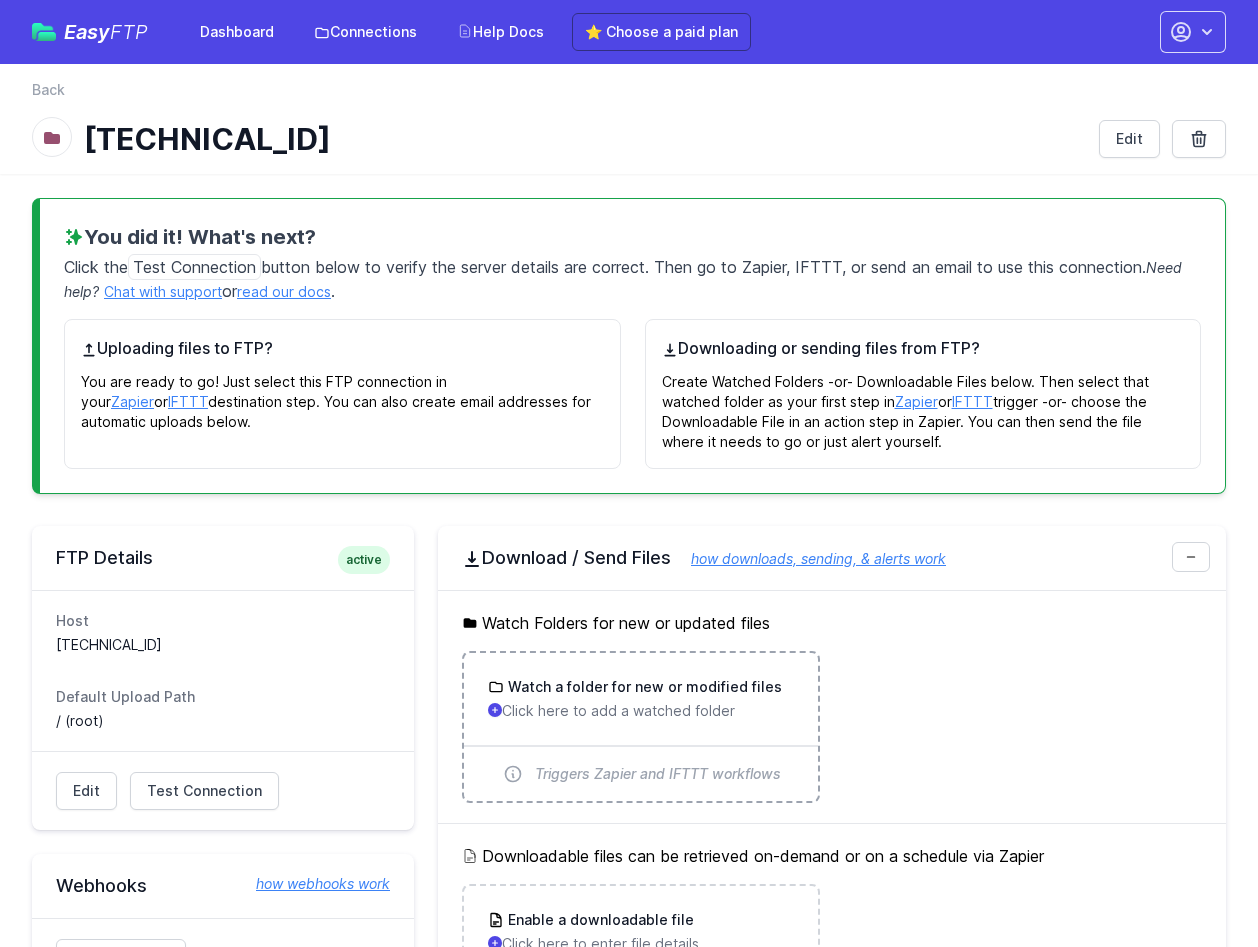 click on "Watch a folder for new or modified files
Click here to add a watched folder" at bounding box center (641, 699) 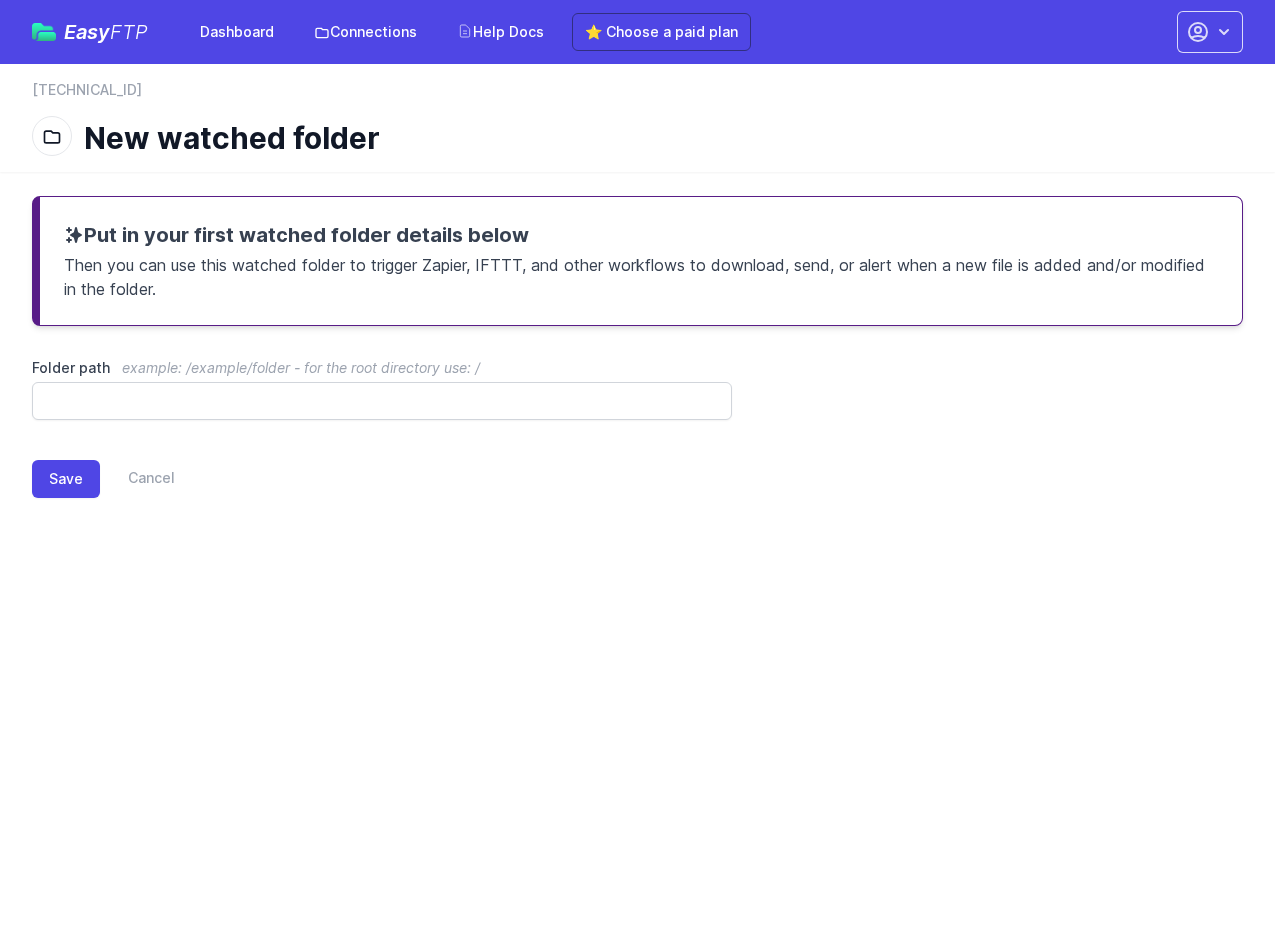 scroll, scrollTop: 0, scrollLeft: 0, axis: both 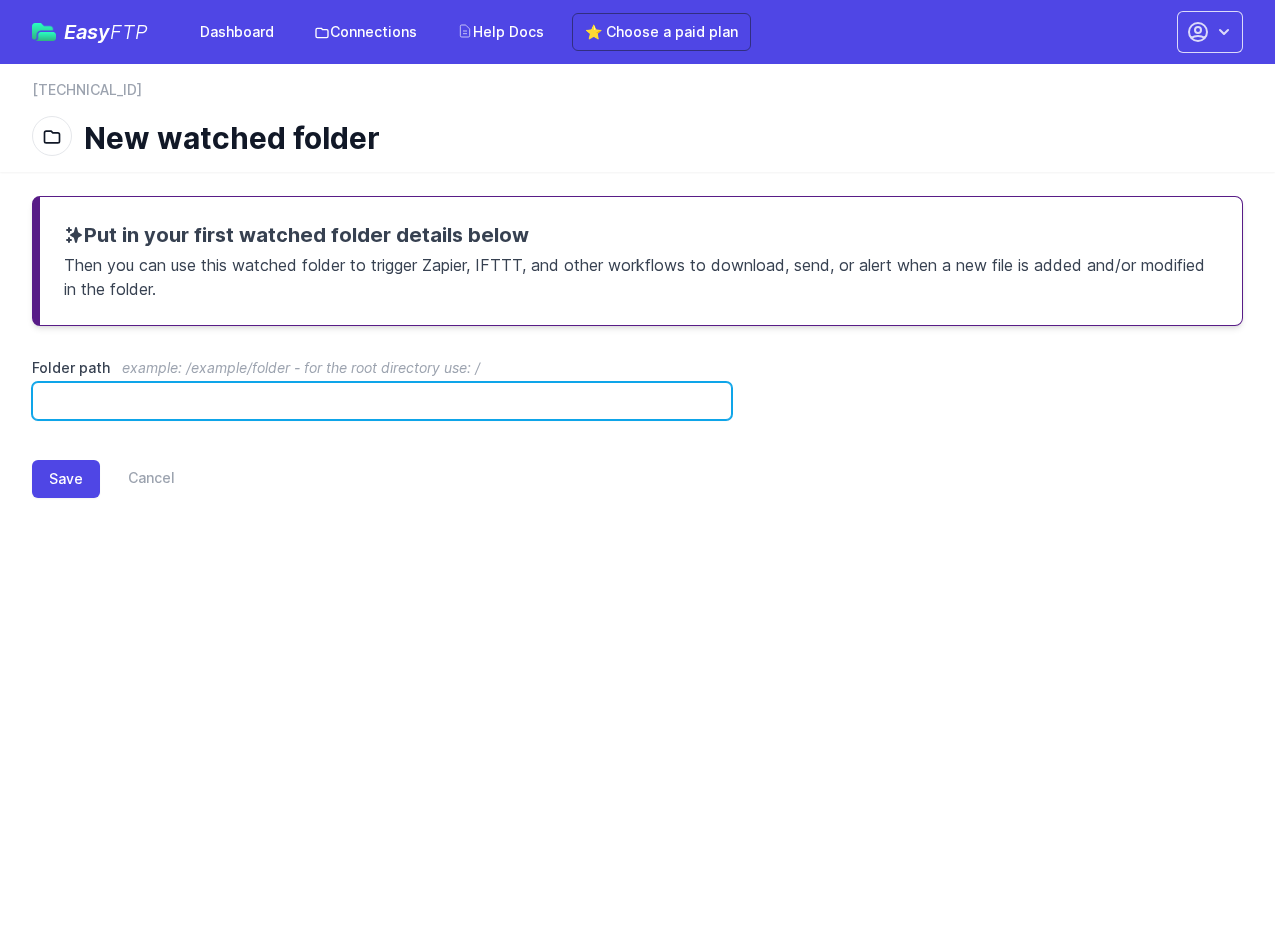 click on "Folder path  example: /example/folder - for the root directory use: /" at bounding box center (382, 401) 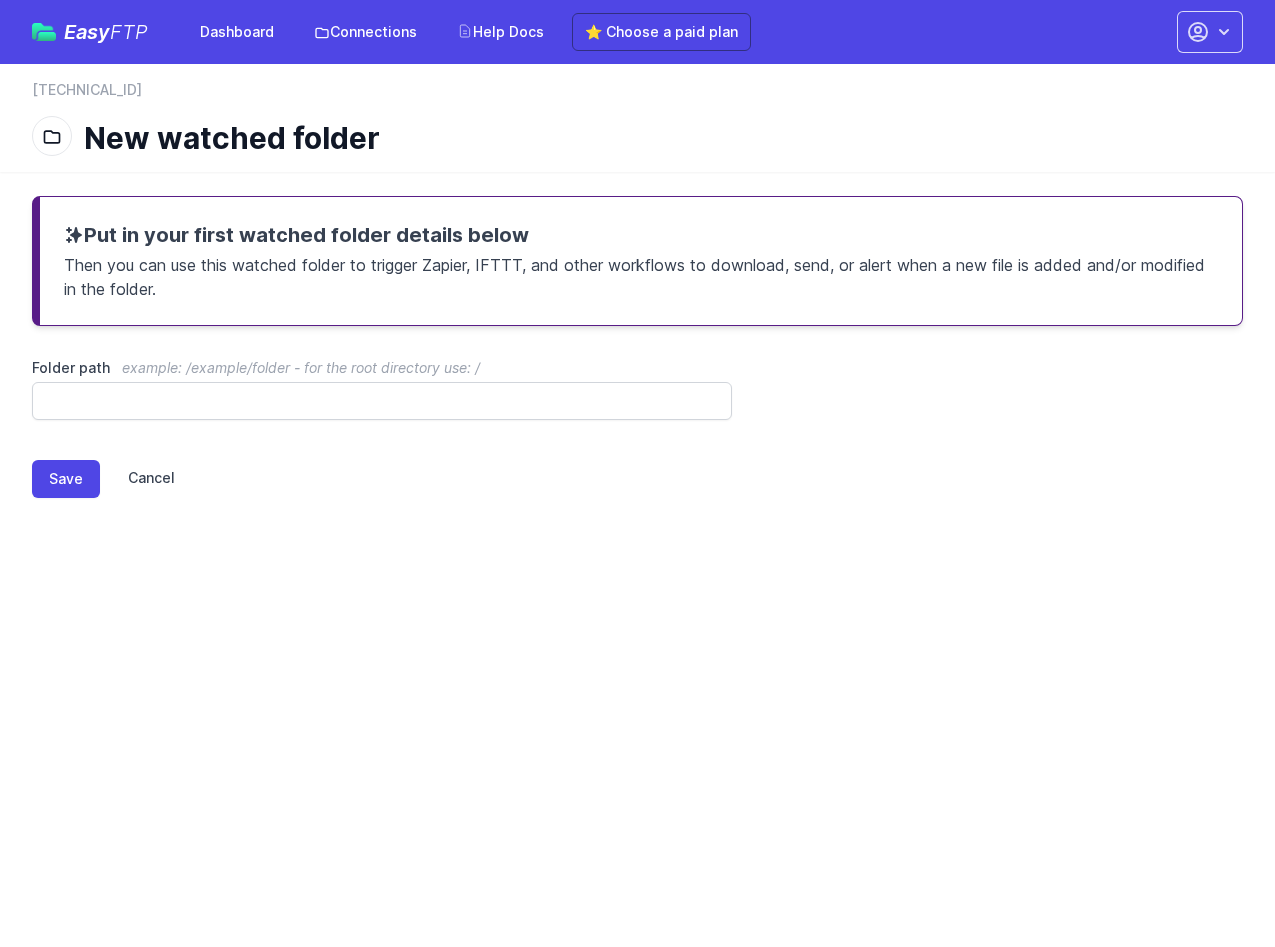 click on "Cancel" at bounding box center (137, 479) 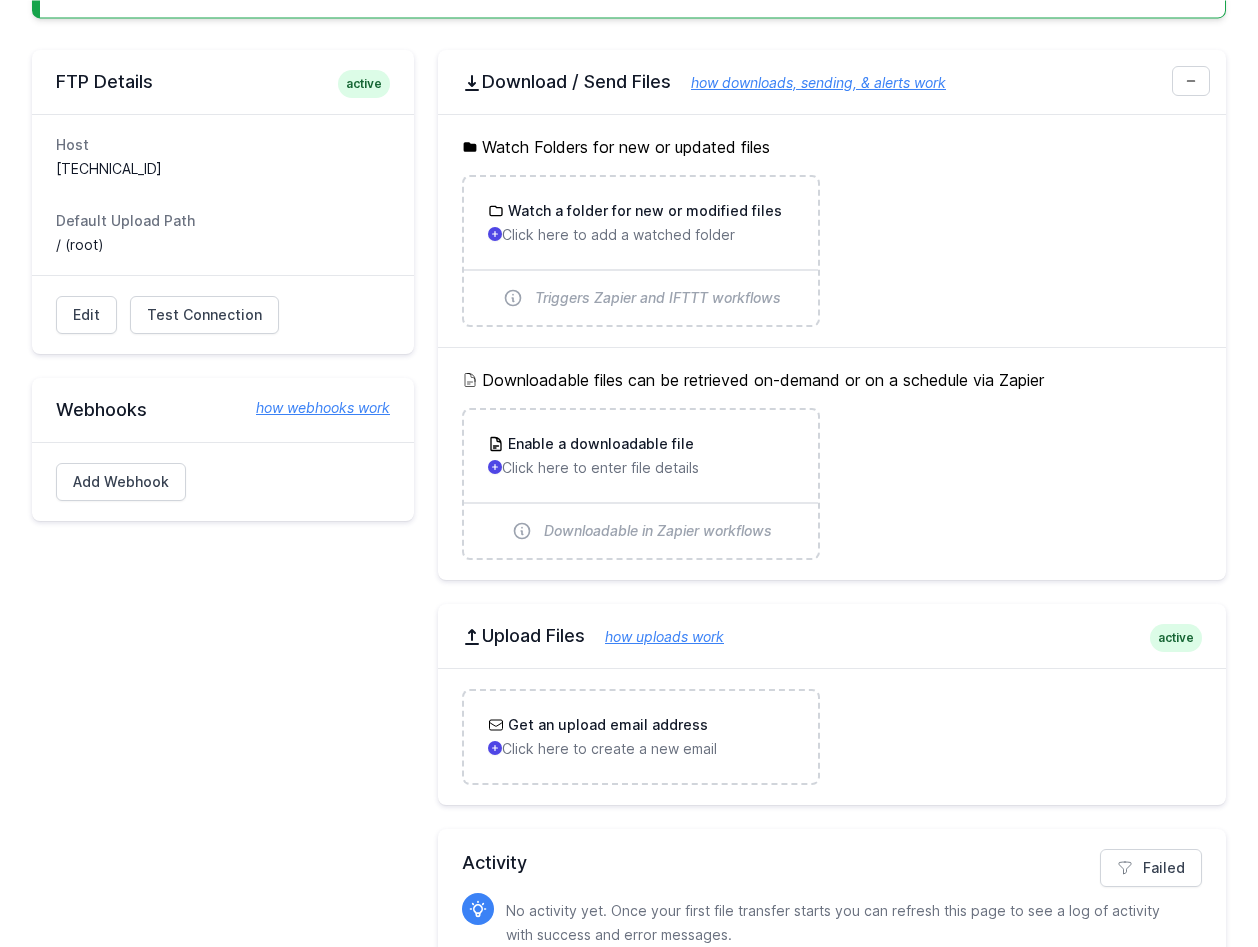 scroll, scrollTop: 510, scrollLeft: 0, axis: vertical 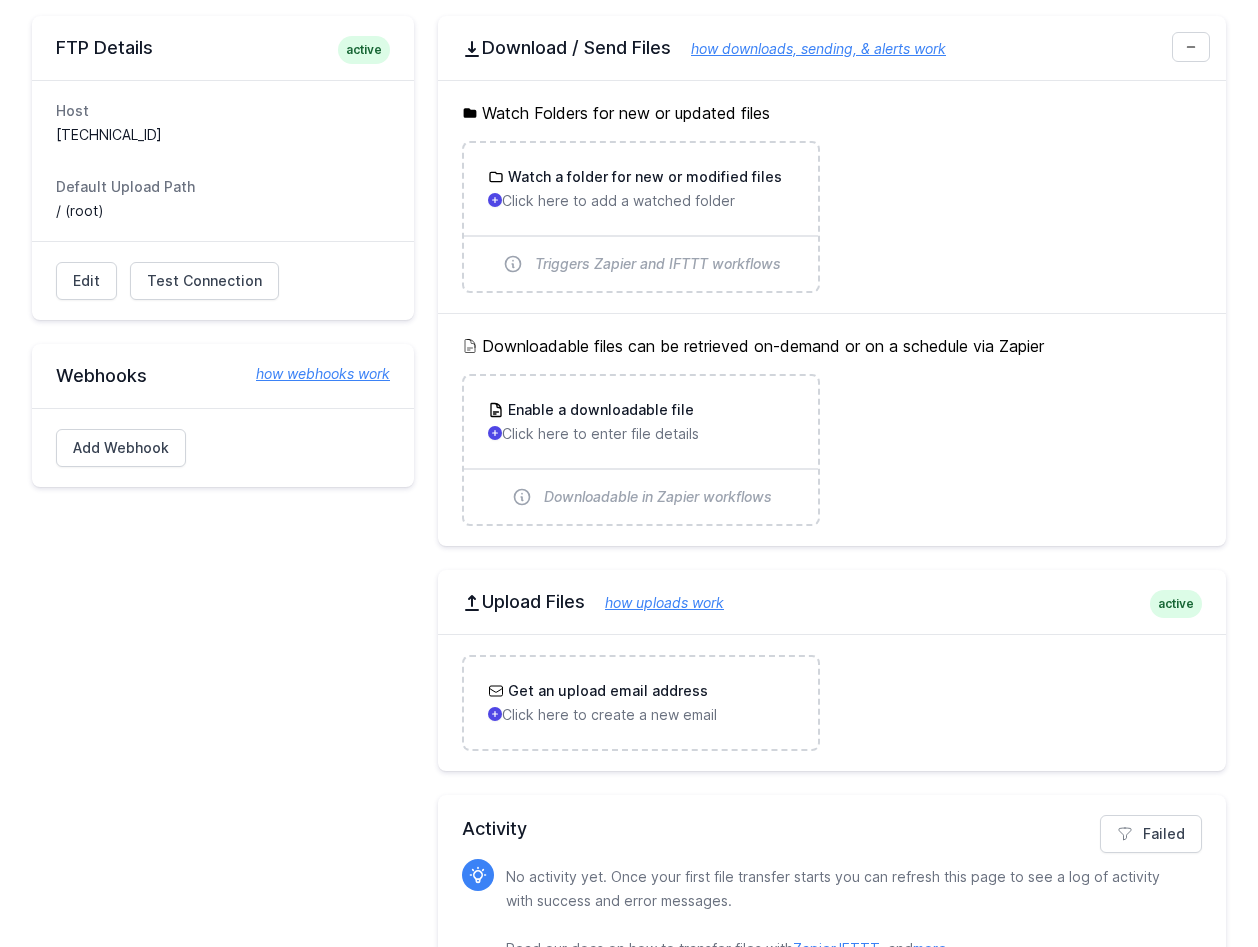 click on "active" at bounding box center (1176, 604) 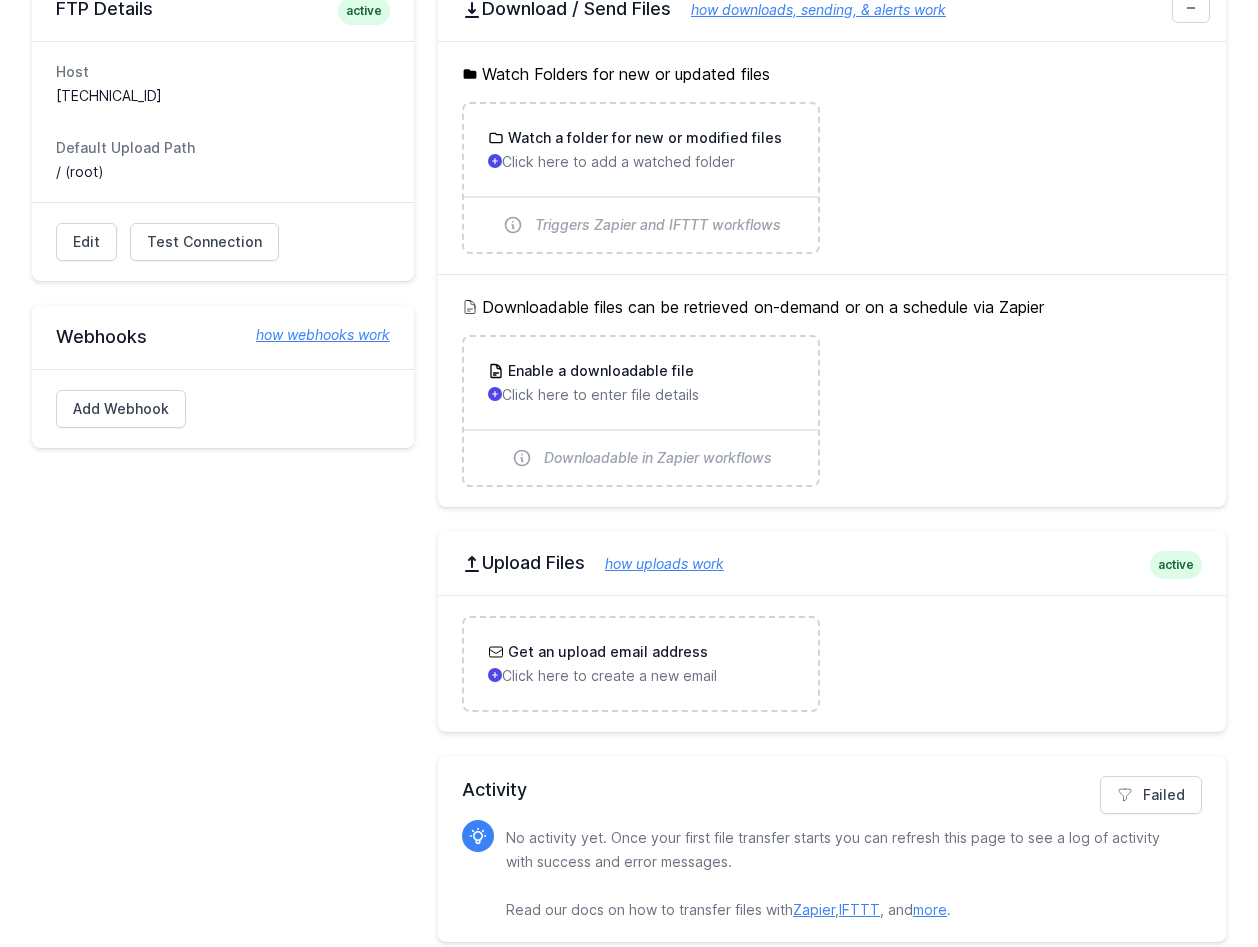 scroll, scrollTop: 568, scrollLeft: 0, axis: vertical 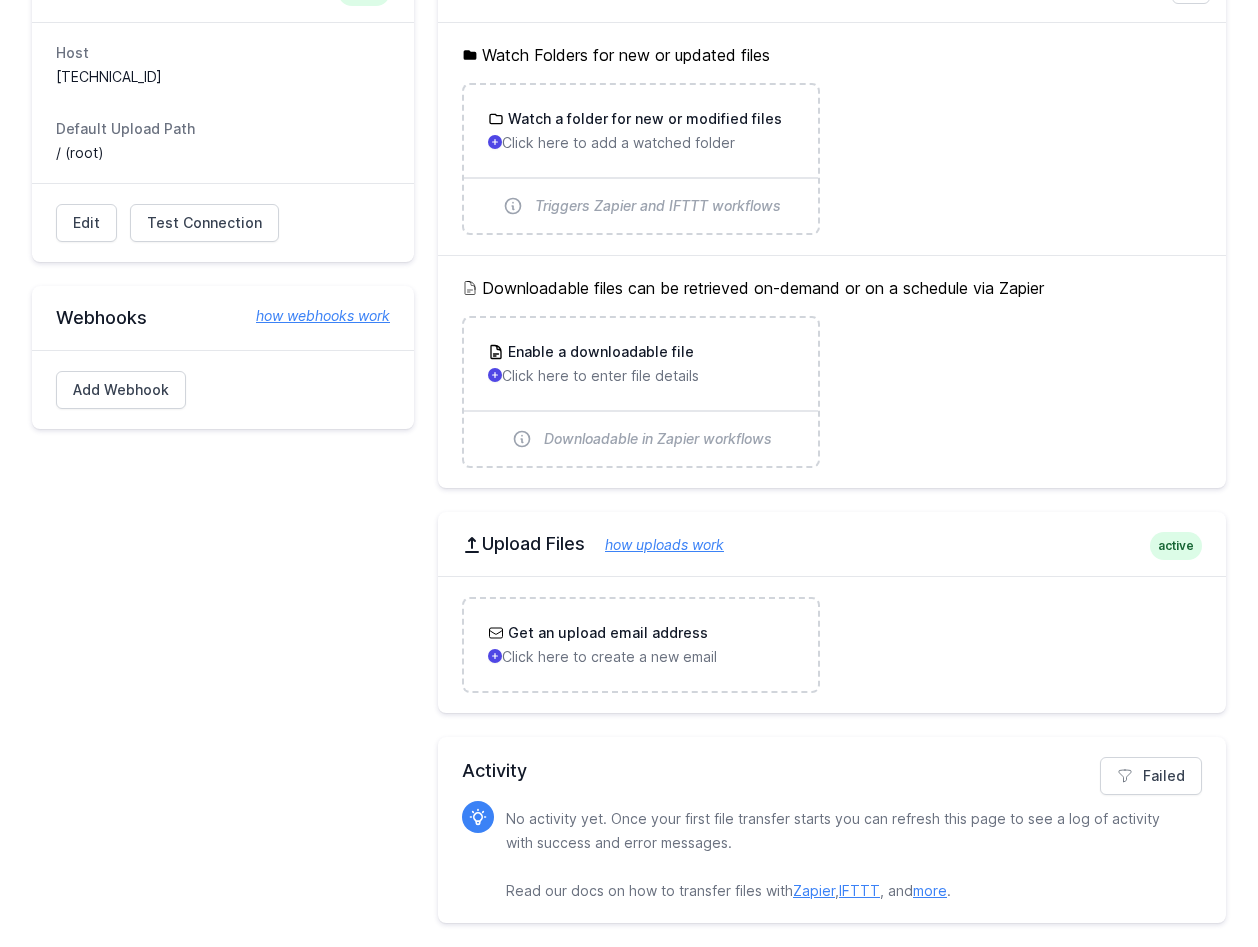 click on "Upload Files
how uploads work" at bounding box center [832, 544] 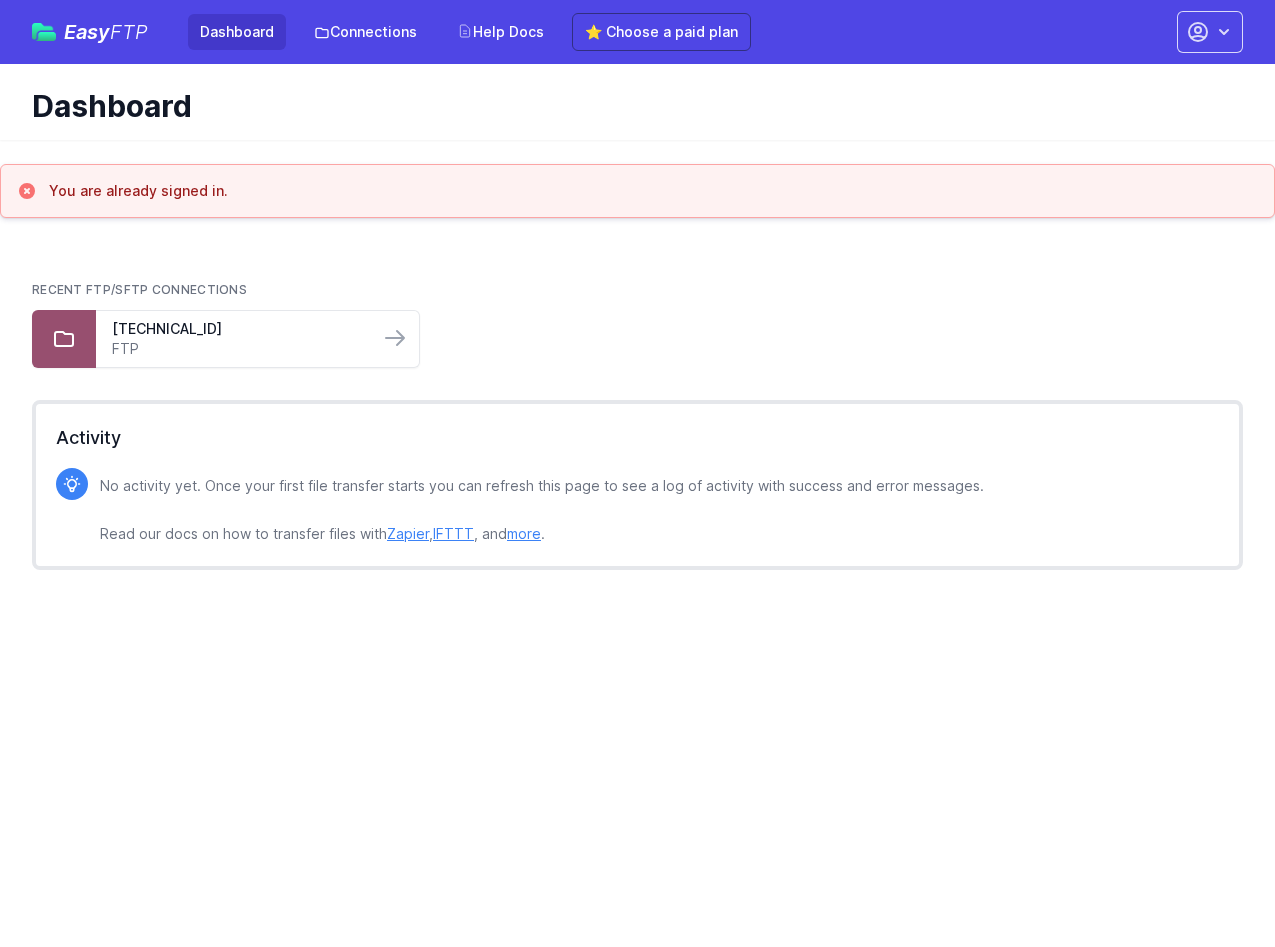 scroll, scrollTop: 0, scrollLeft: 0, axis: both 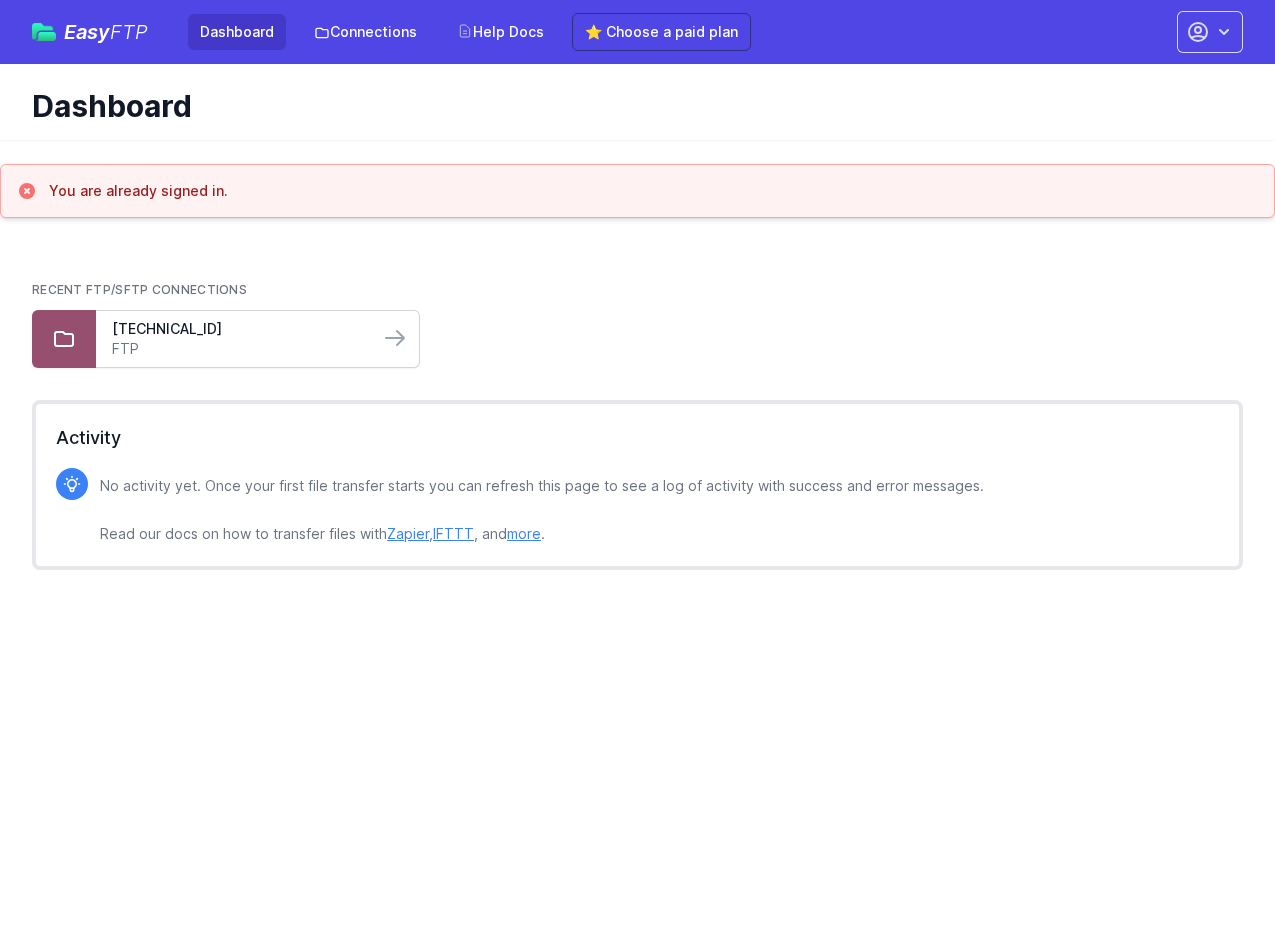 click on "FTP" at bounding box center (237, 349) 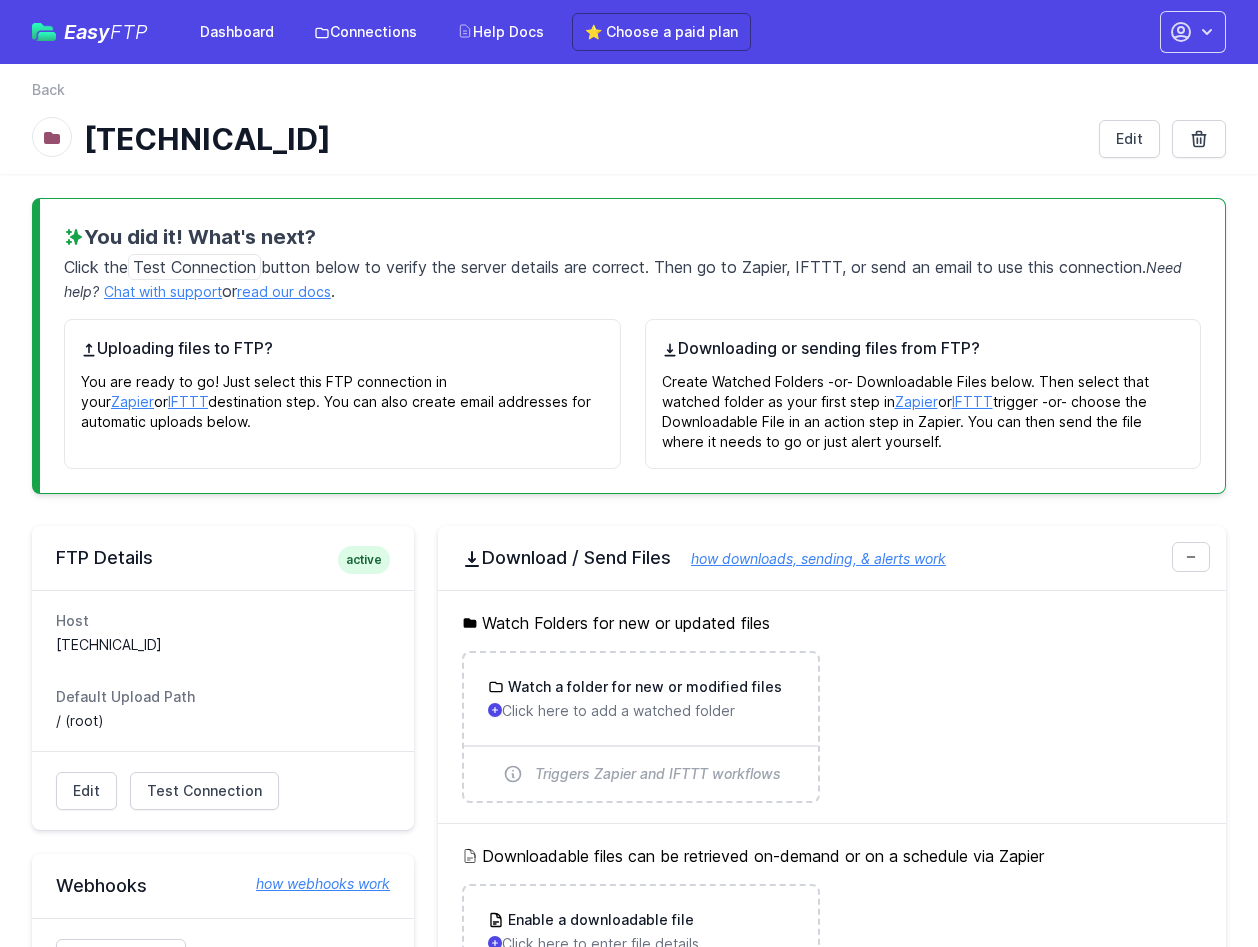 scroll, scrollTop: 0, scrollLeft: 0, axis: both 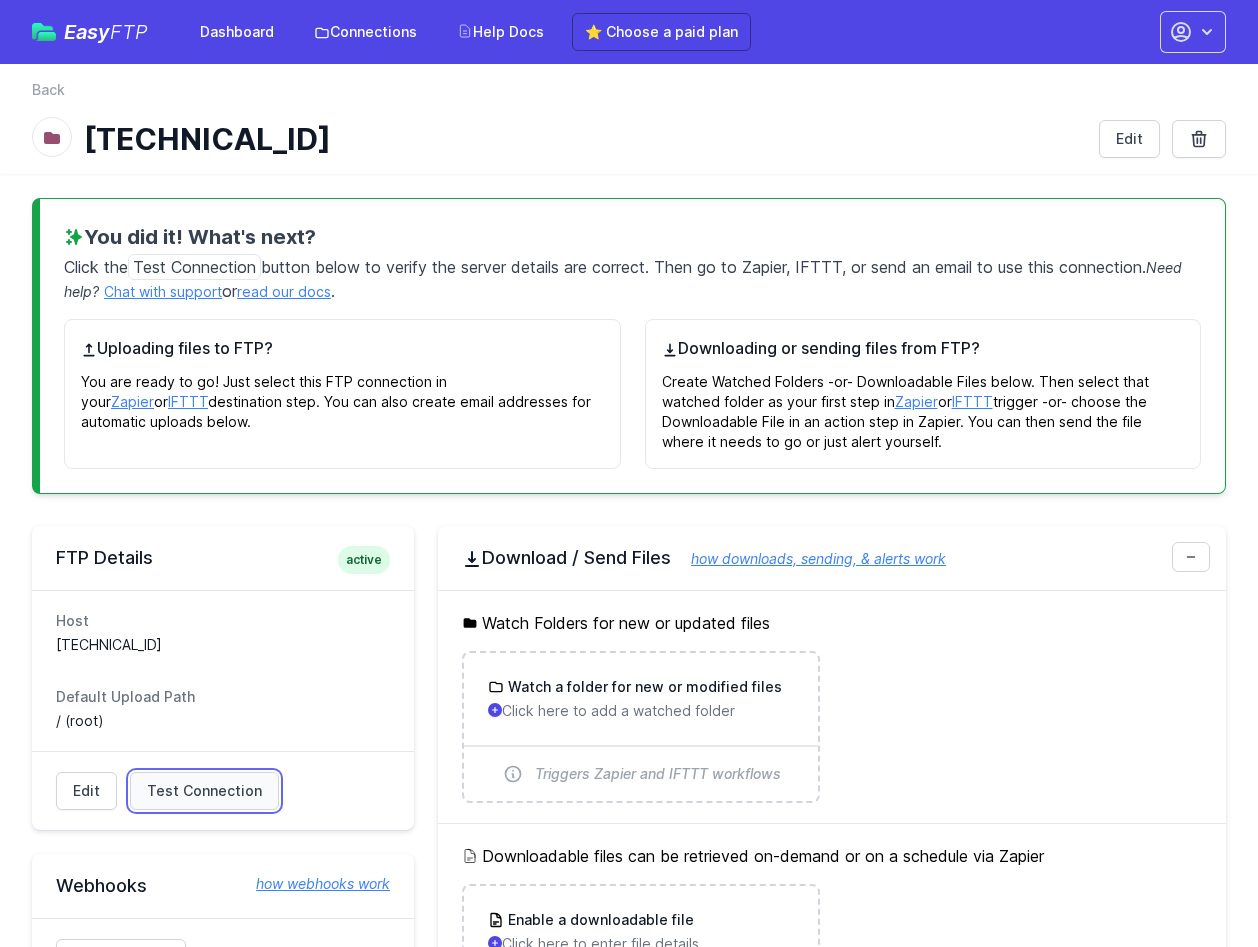click on "Test Connection" at bounding box center [204, 791] 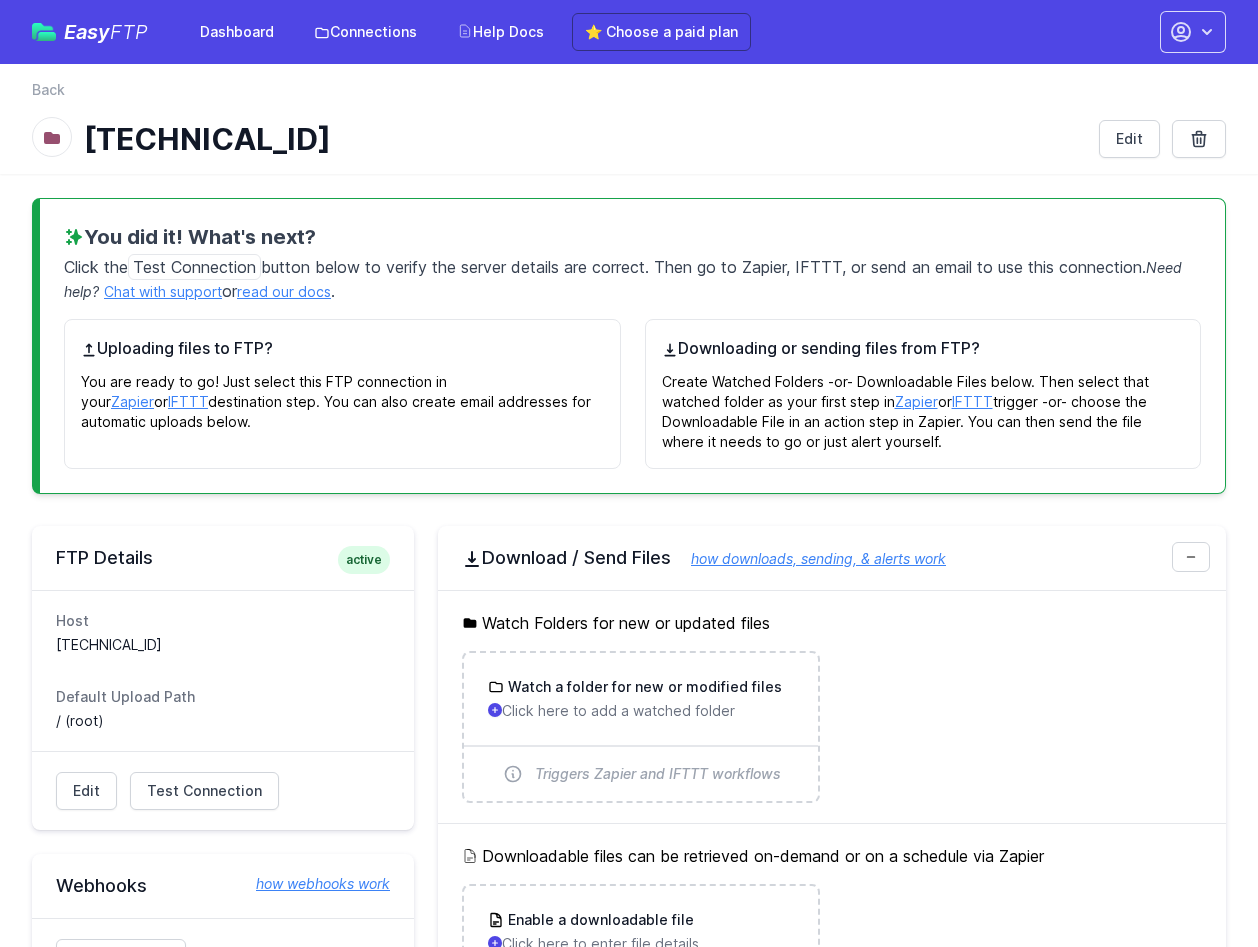 scroll, scrollTop: 0, scrollLeft: 0, axis: both 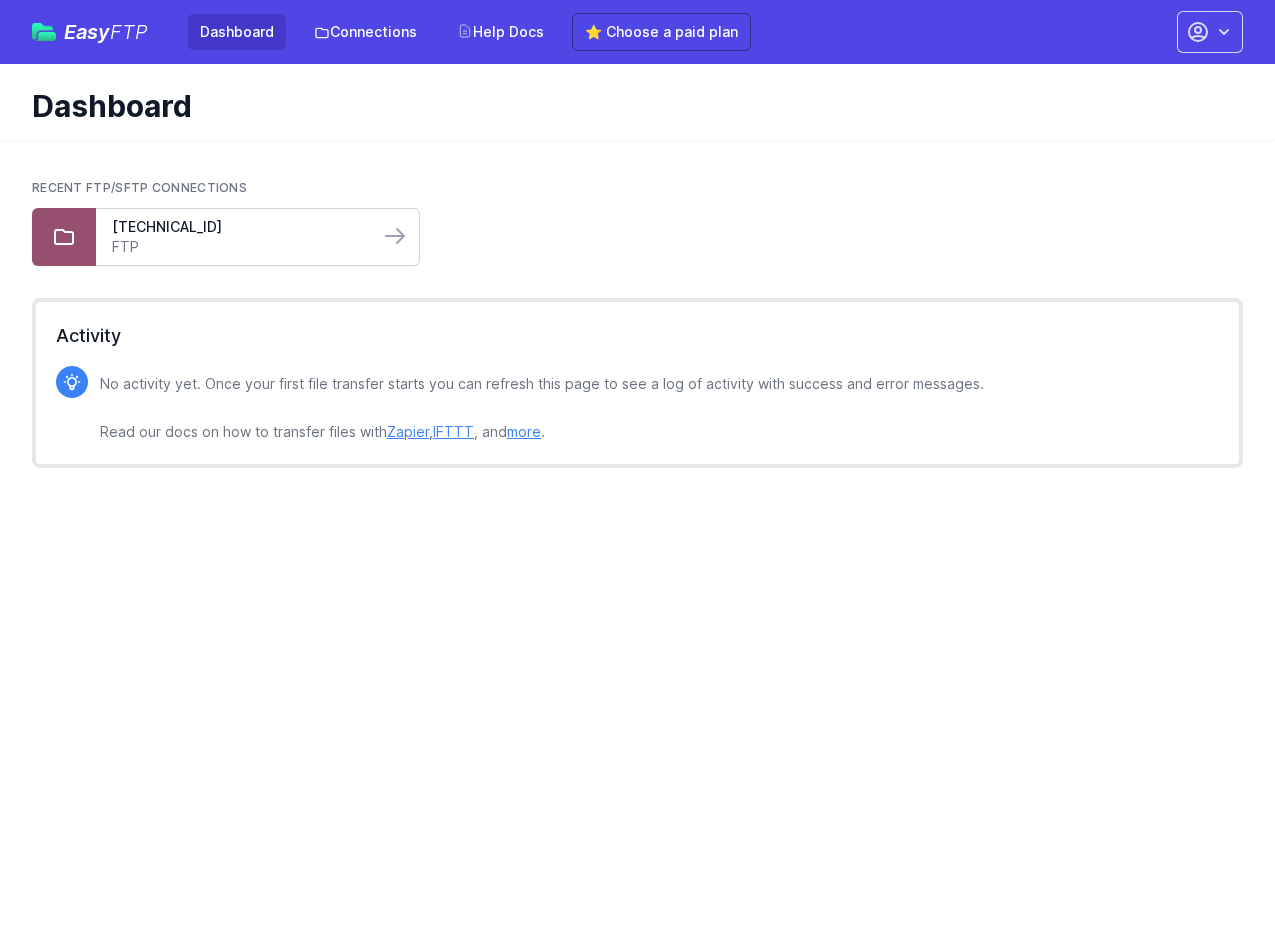 click on "FTP" at bounding box center (237, 247) 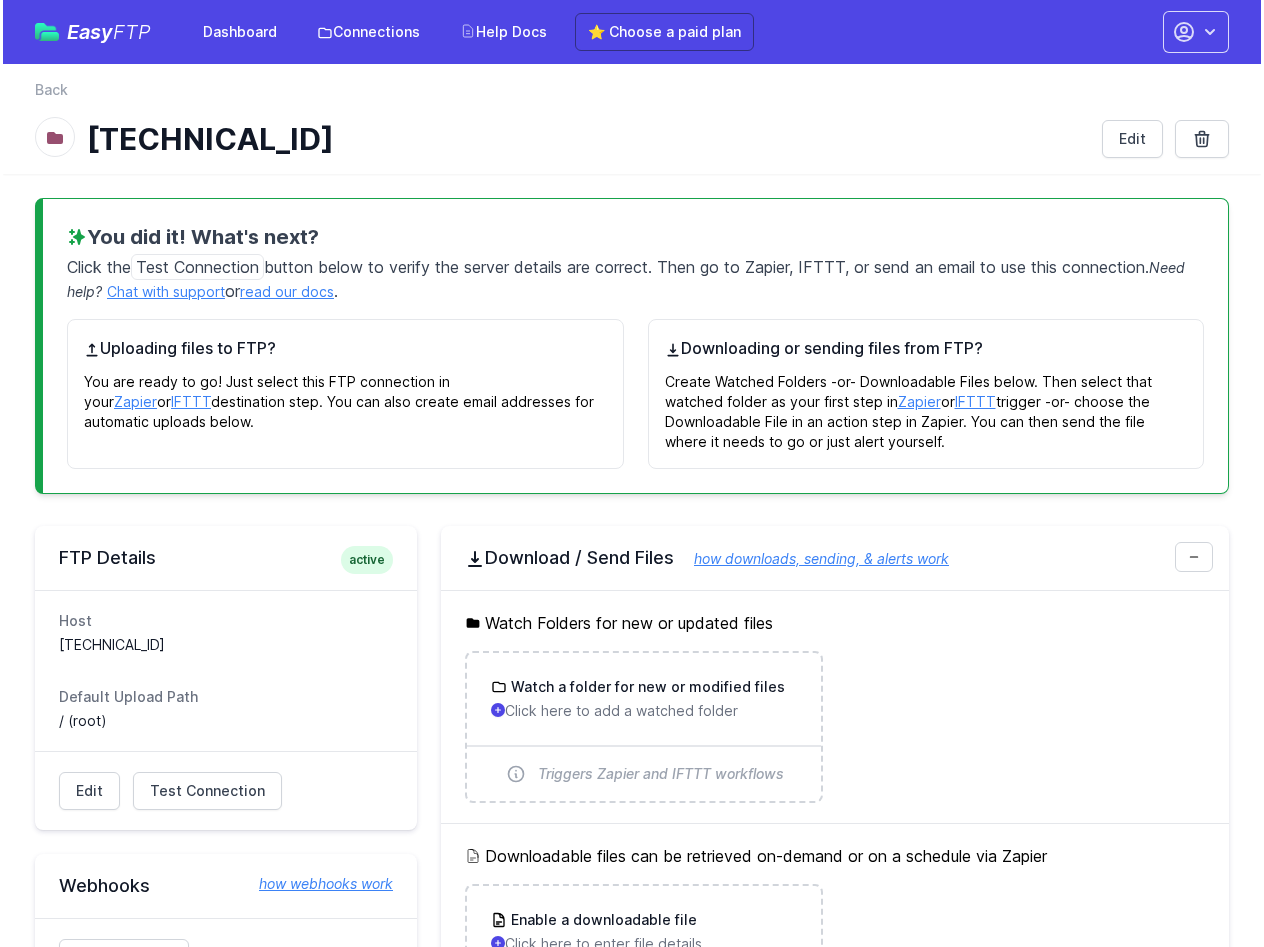 scroll, scrollTop: 0, scrollLeft: 0, axis: both 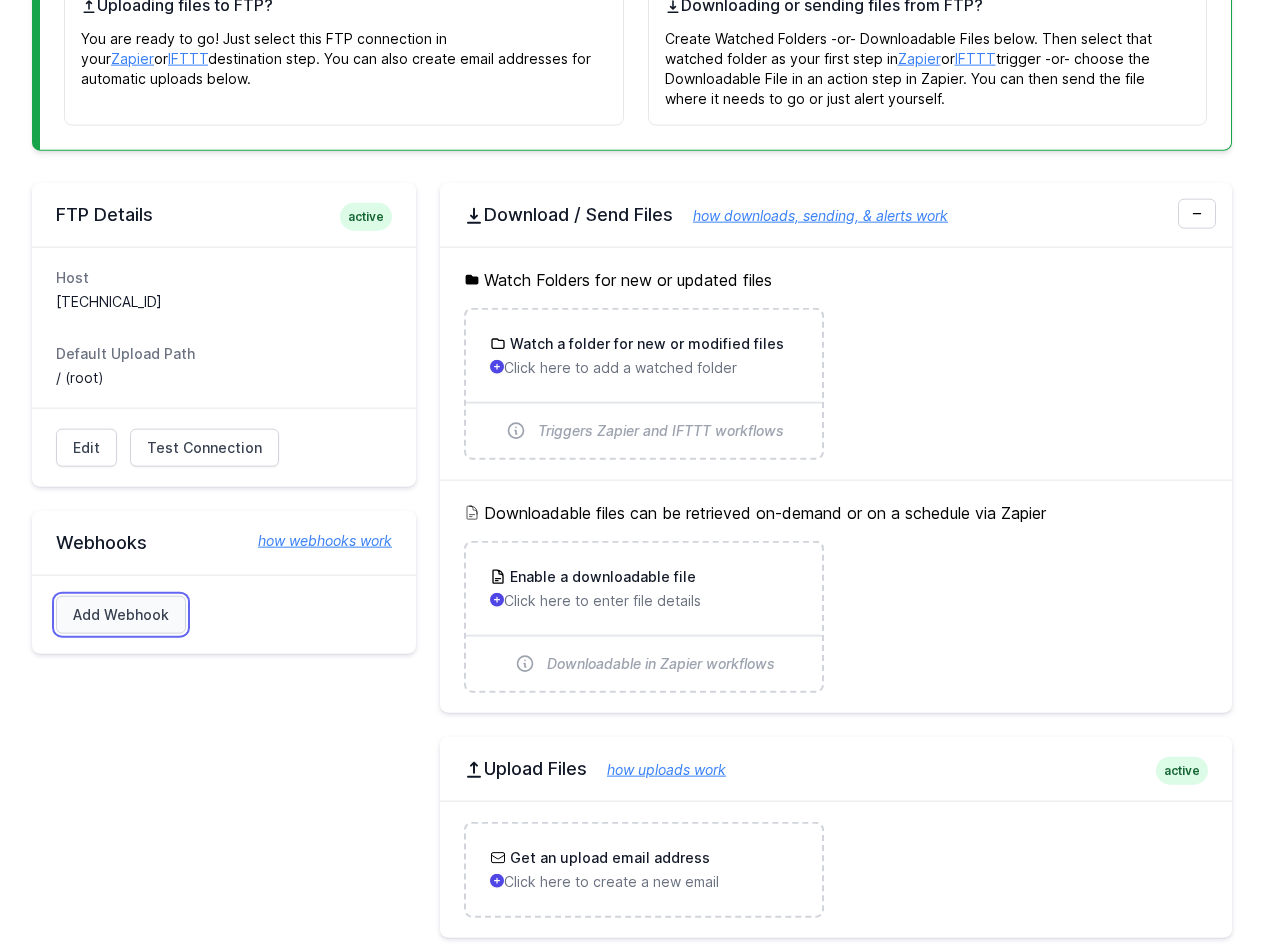 click on "Add Webhook" at bounding box center (121, 615) 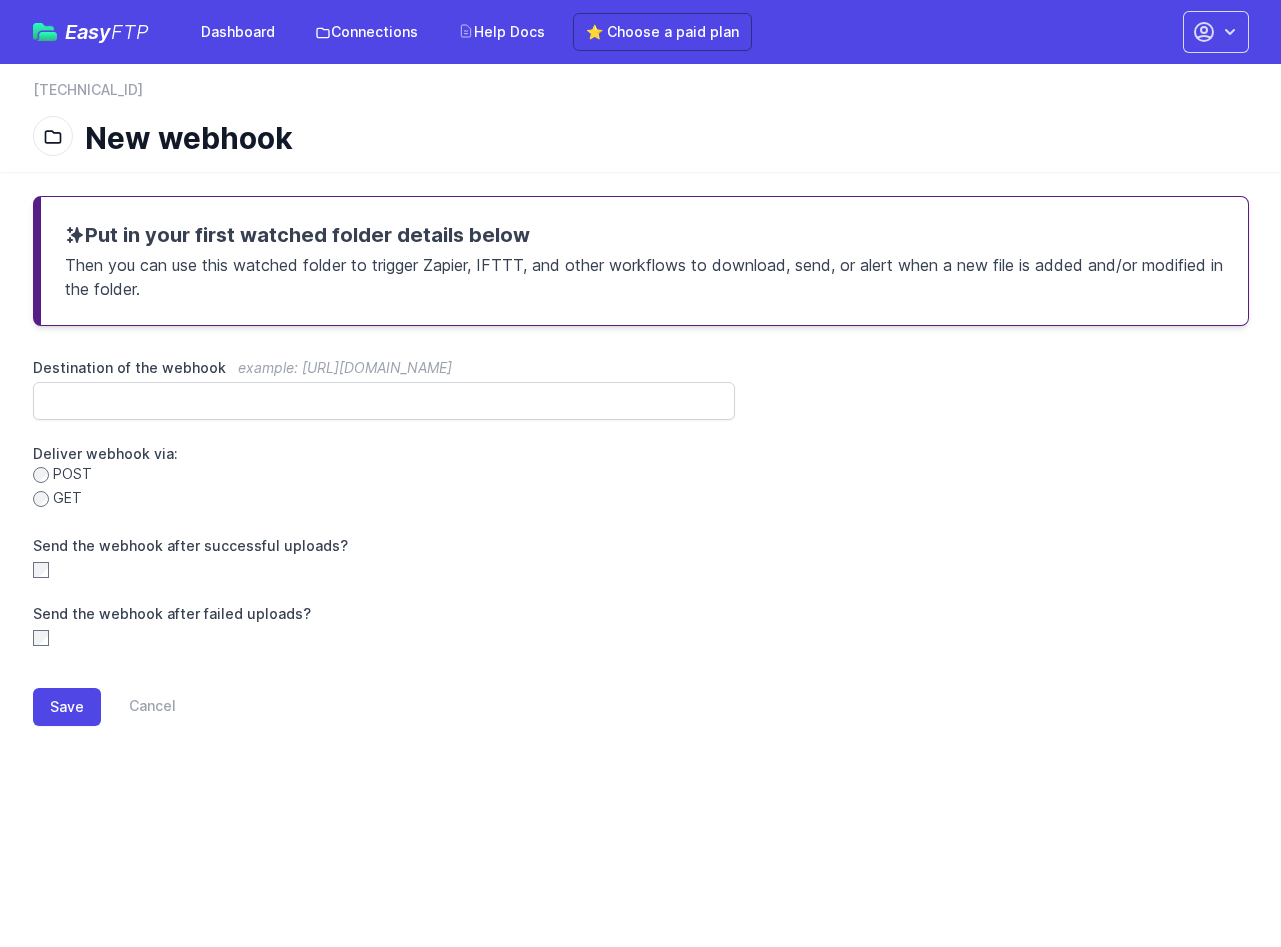 scroll, scrollTop: 0, scrollLeft: 0, axis: both 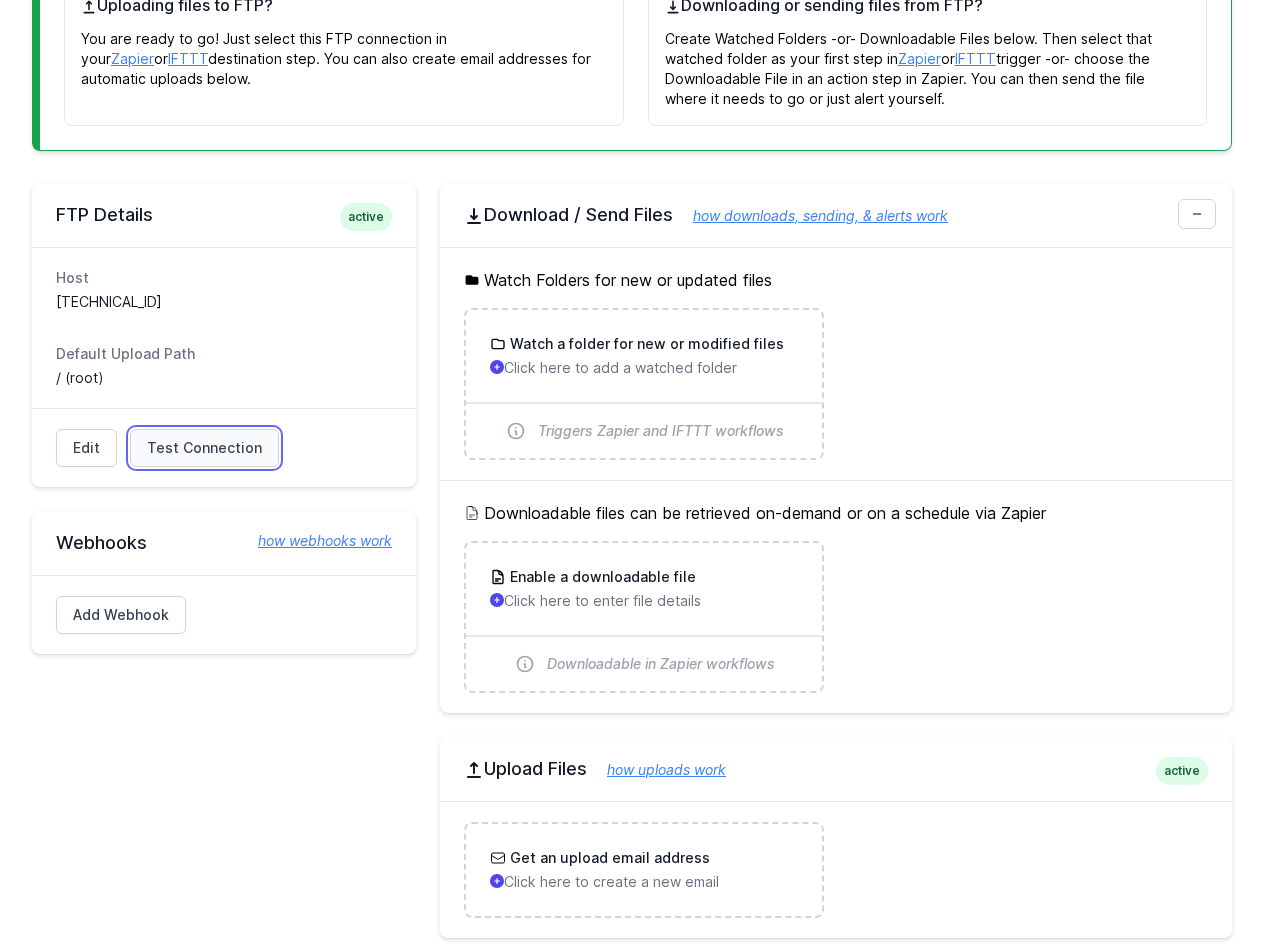 click on "Test Connection" at bounding box center [204, 448] 